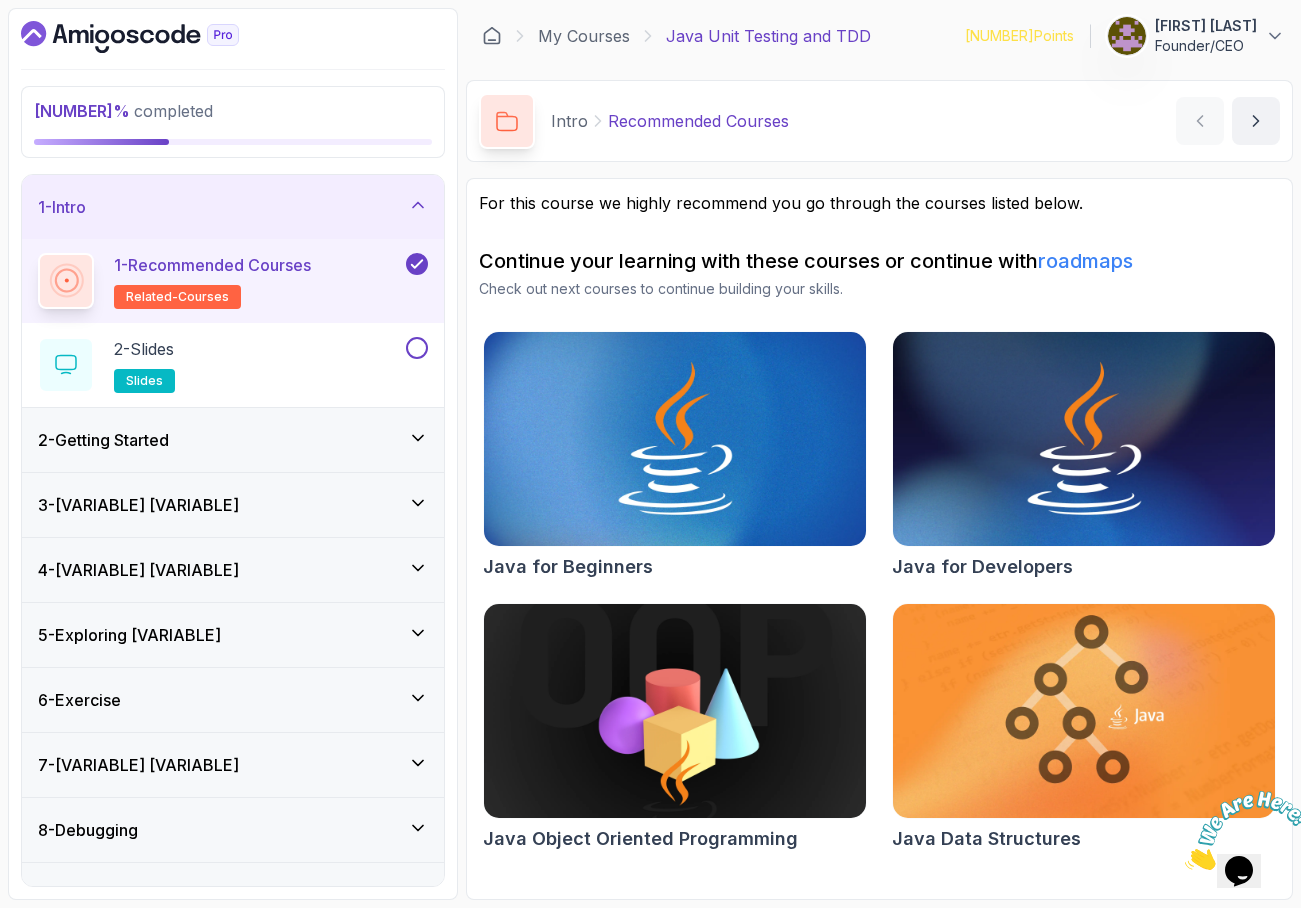 scroll, scrollTop: 0, scrollLeft: 0, axis: both 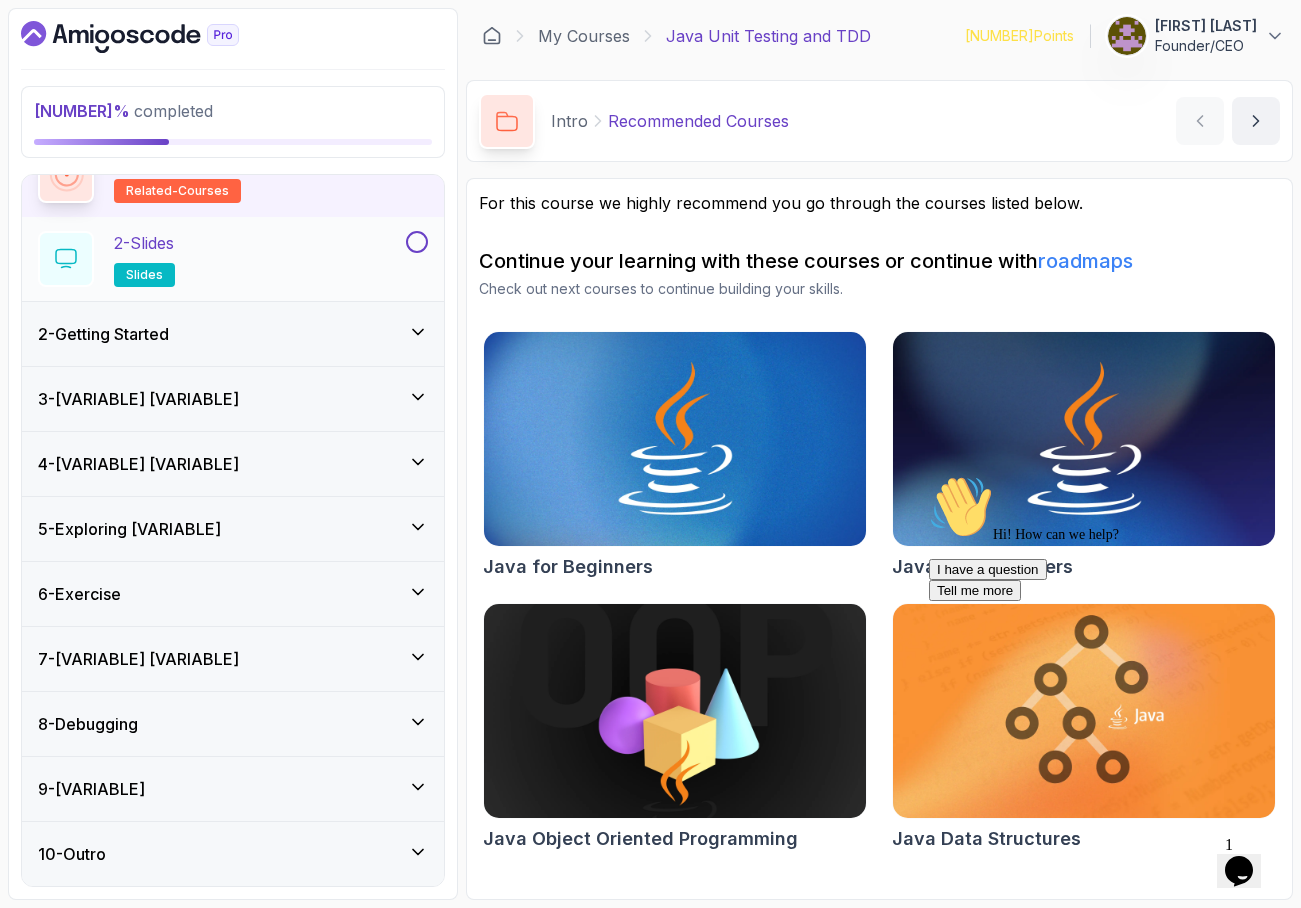 click on "slides" at bounding box center [144, 275] 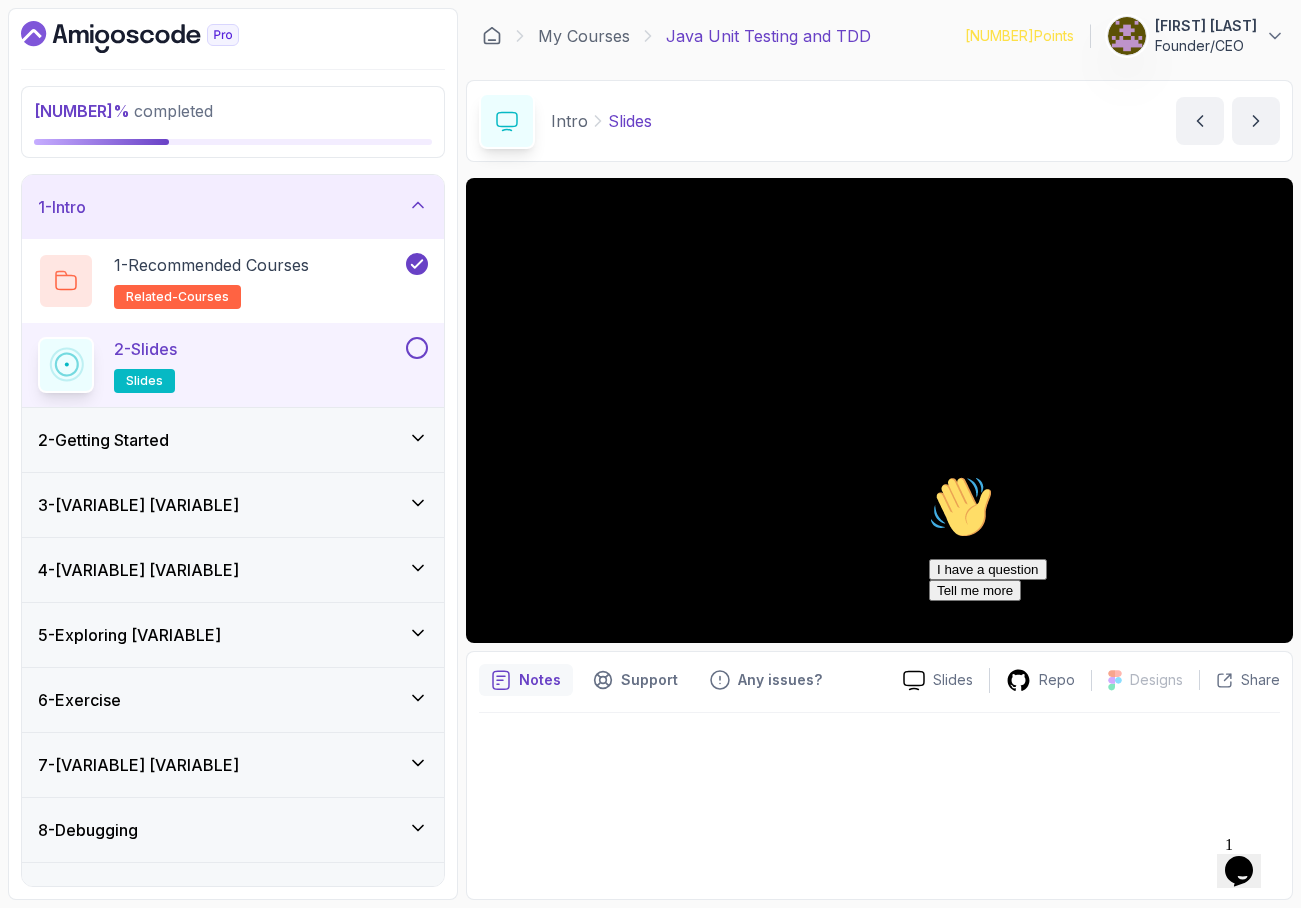 scroll, scrollTop: 0, scrollLeft: 0, axis: both 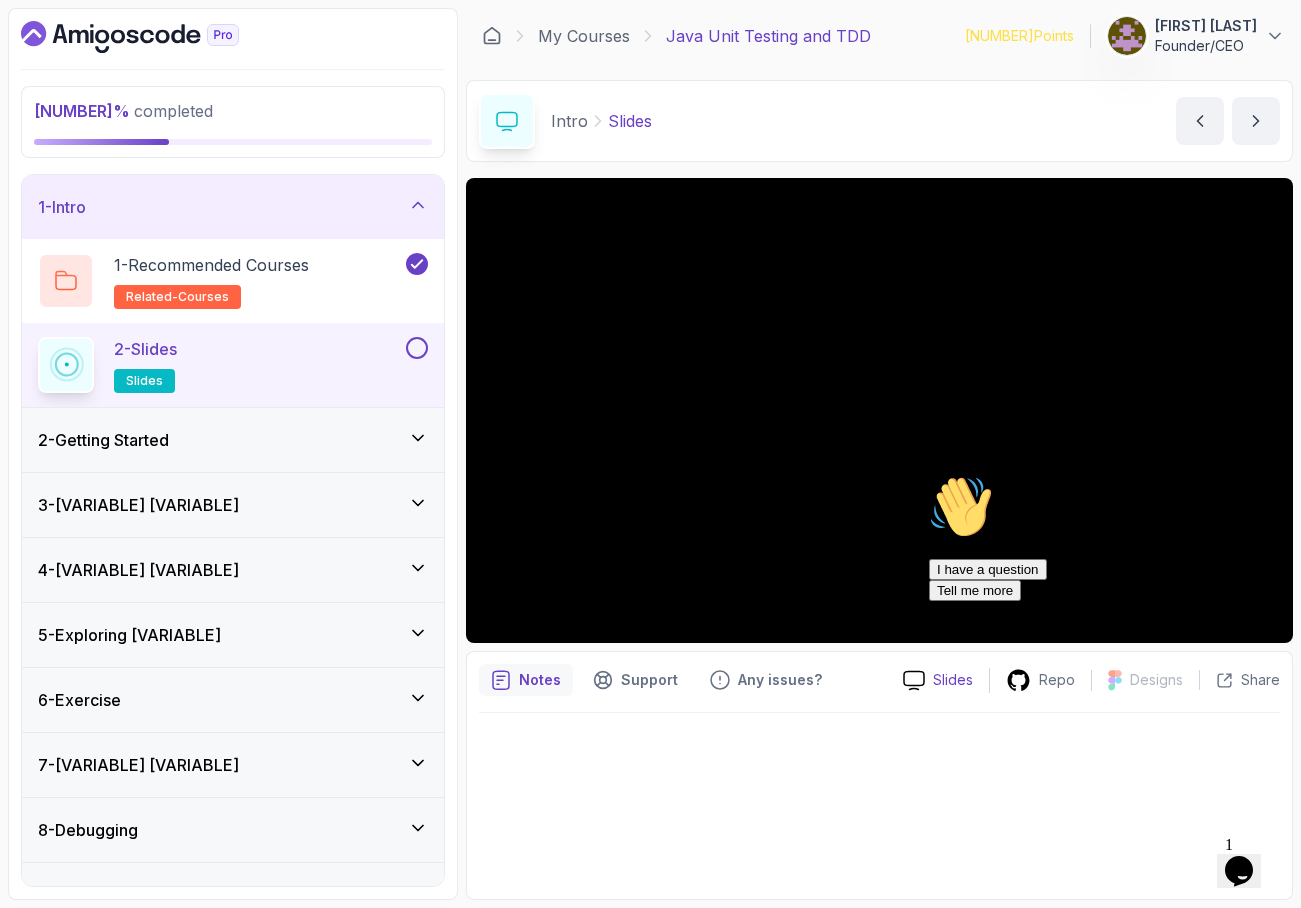 click 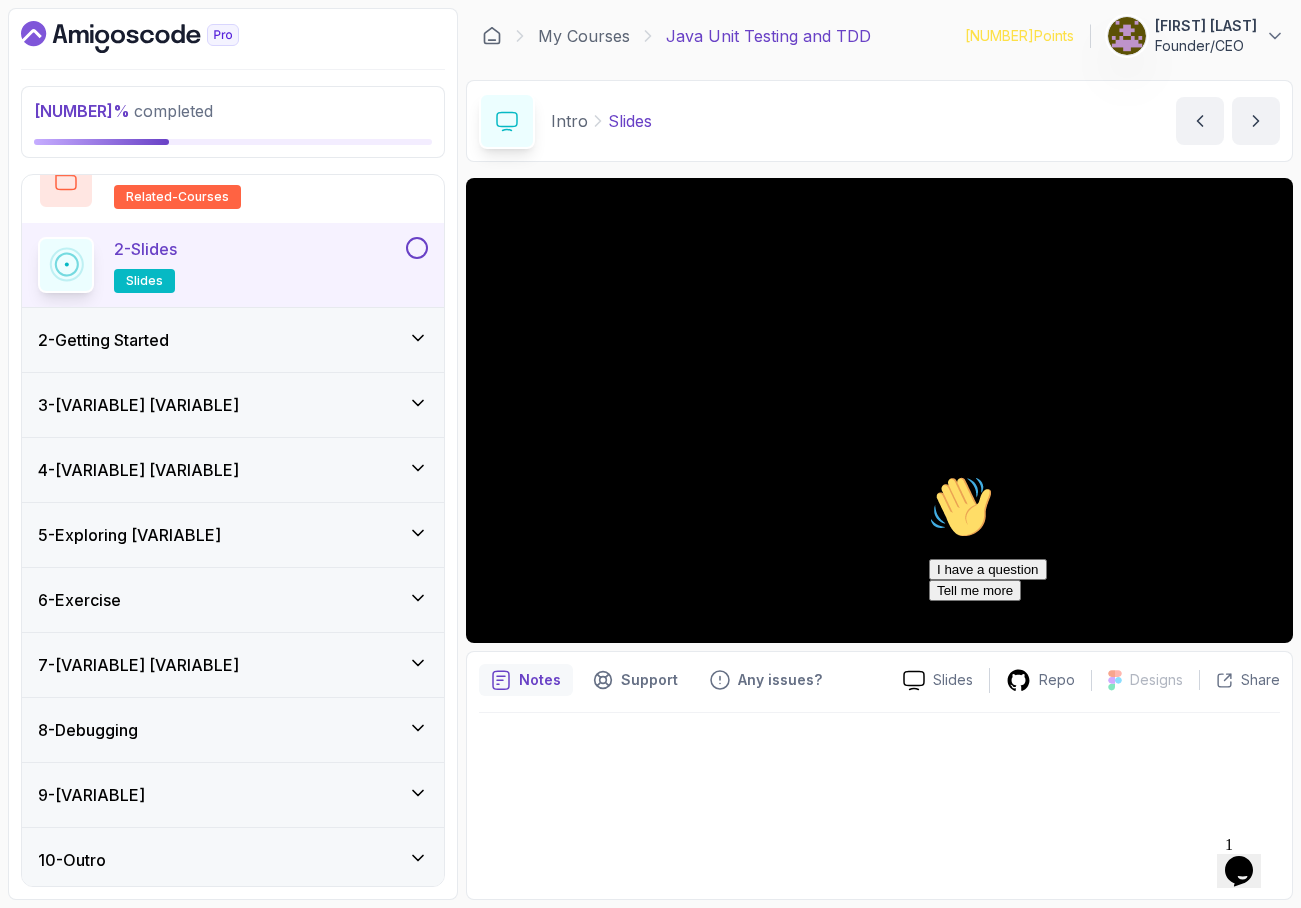 scroll, scrollTop: 106, scrollLeft: 0, axis: vertical 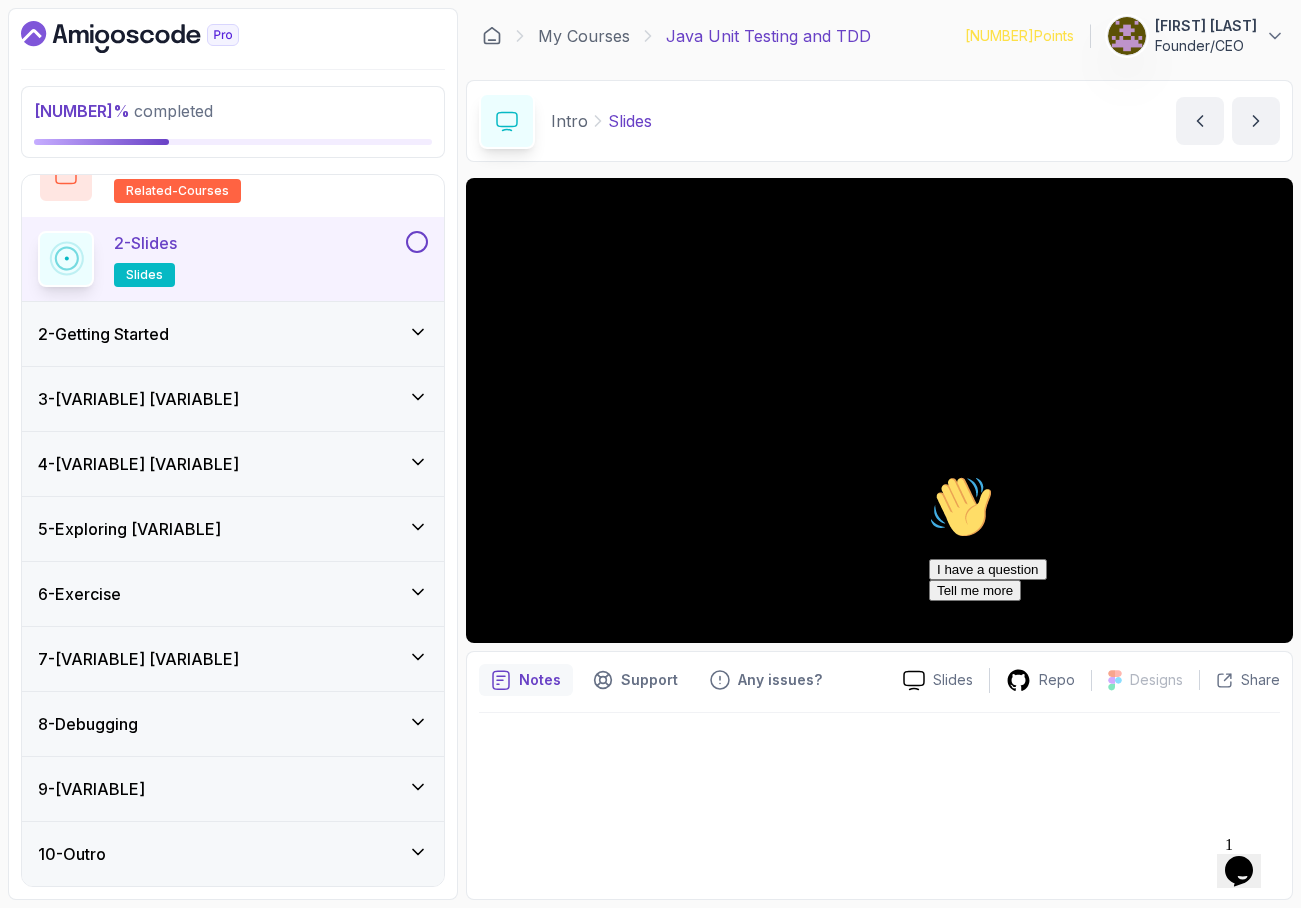 click on "[NUMBER]  -  Exploring [VARIABLE]" at bounding box center [129, 529] 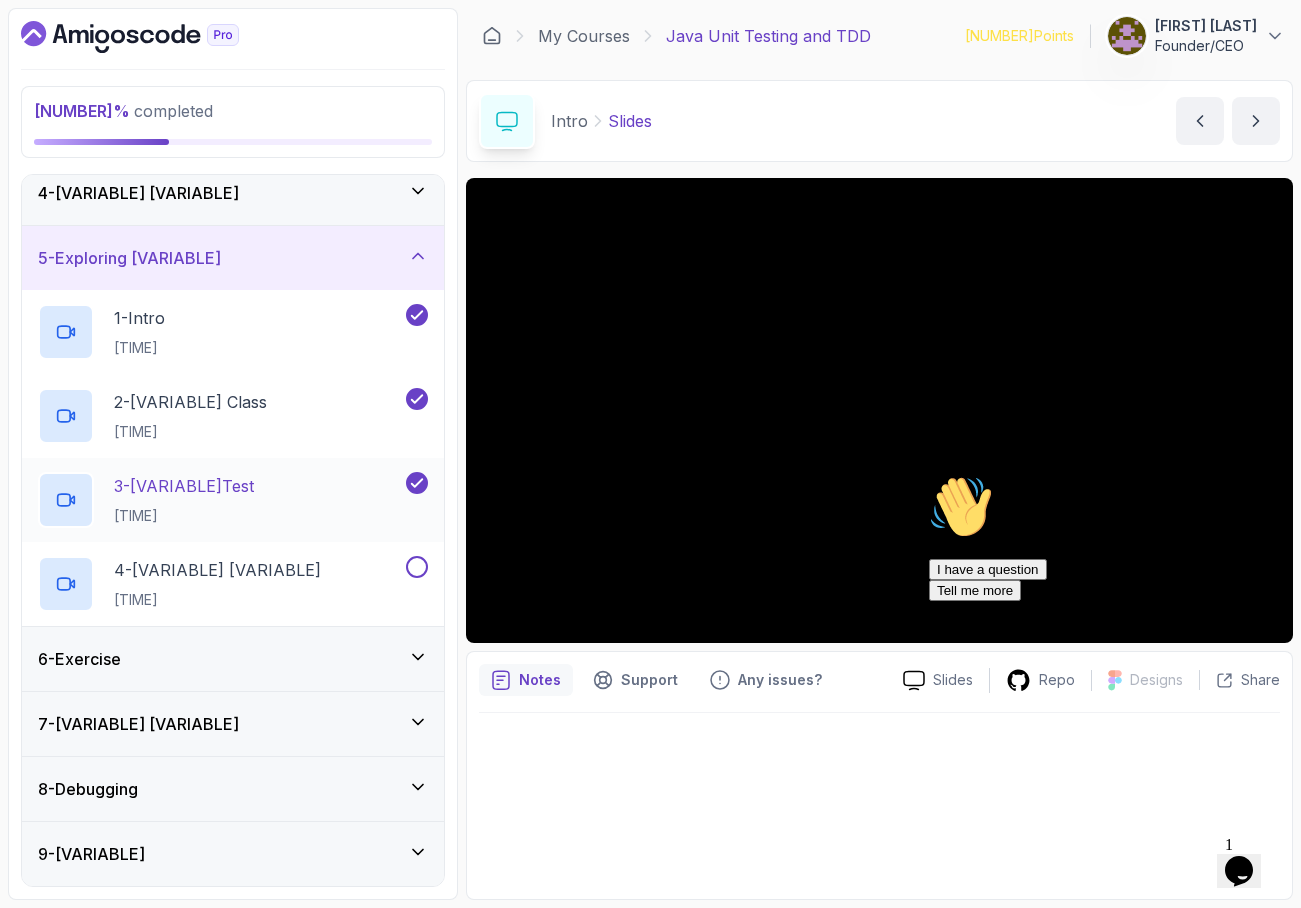 scroll, scrollTop: 274, scrollLeft: 0, axis: vertical 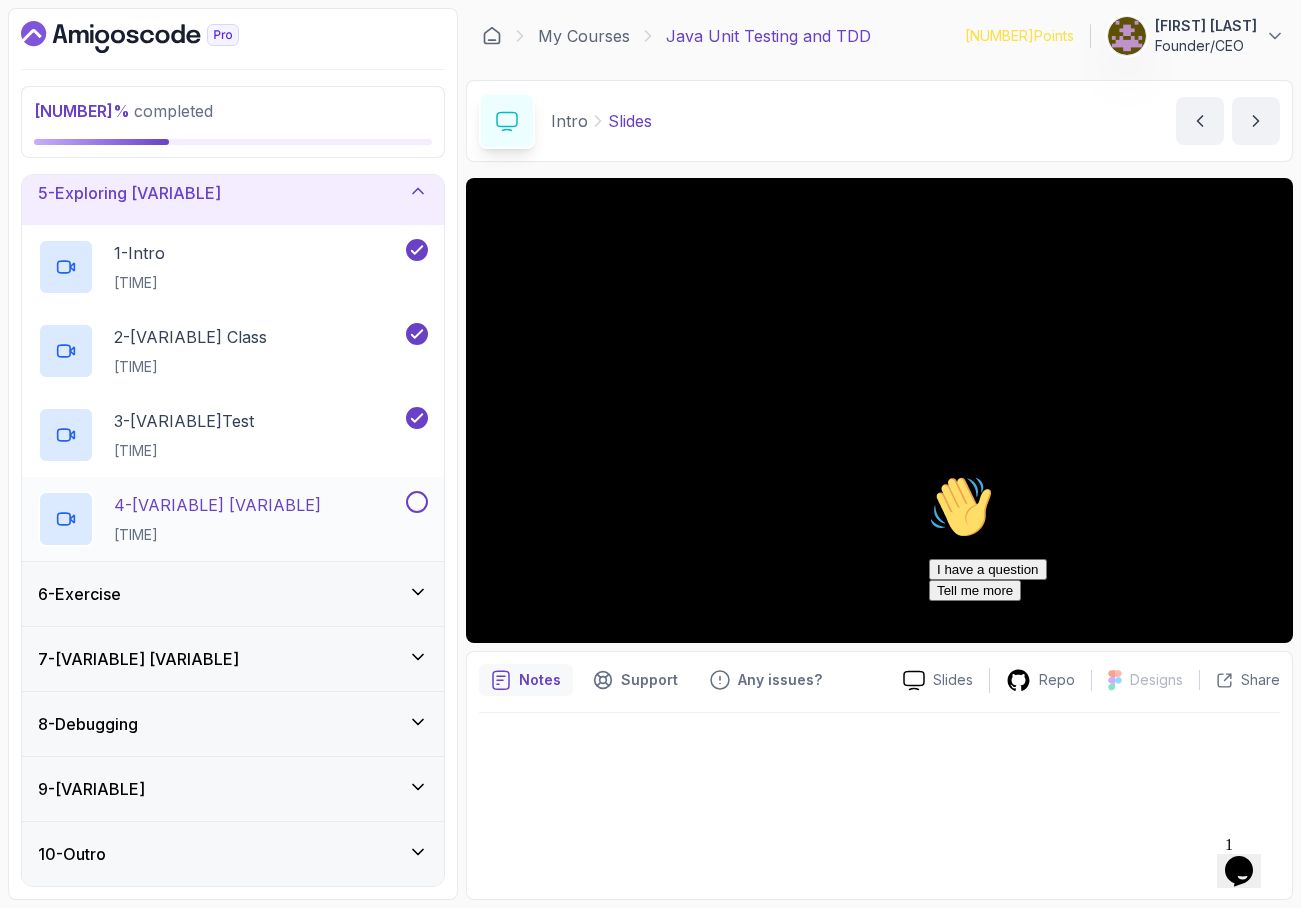 click 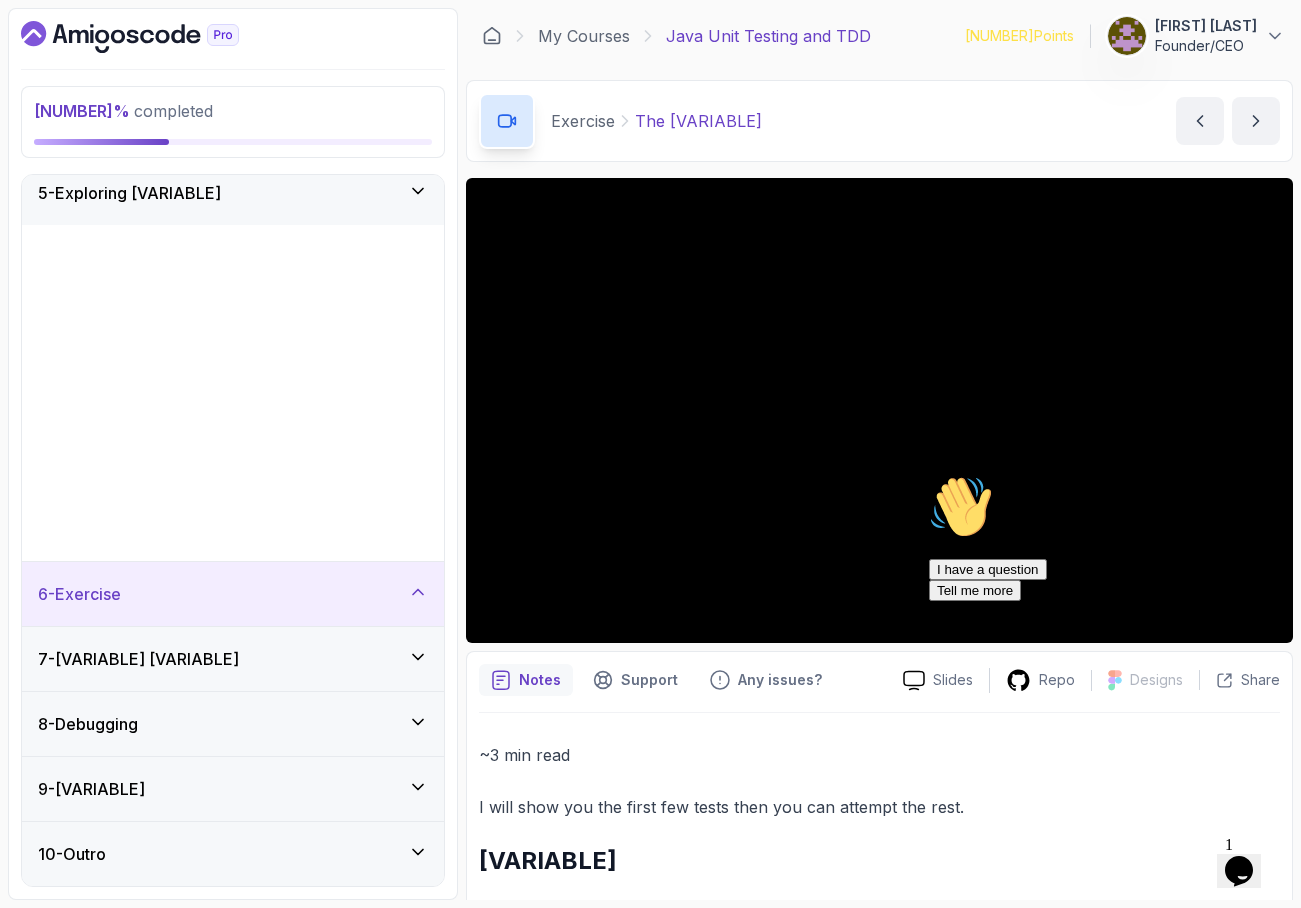 scroll, scrollTop: 0, scrollLeft: 0, axis: both 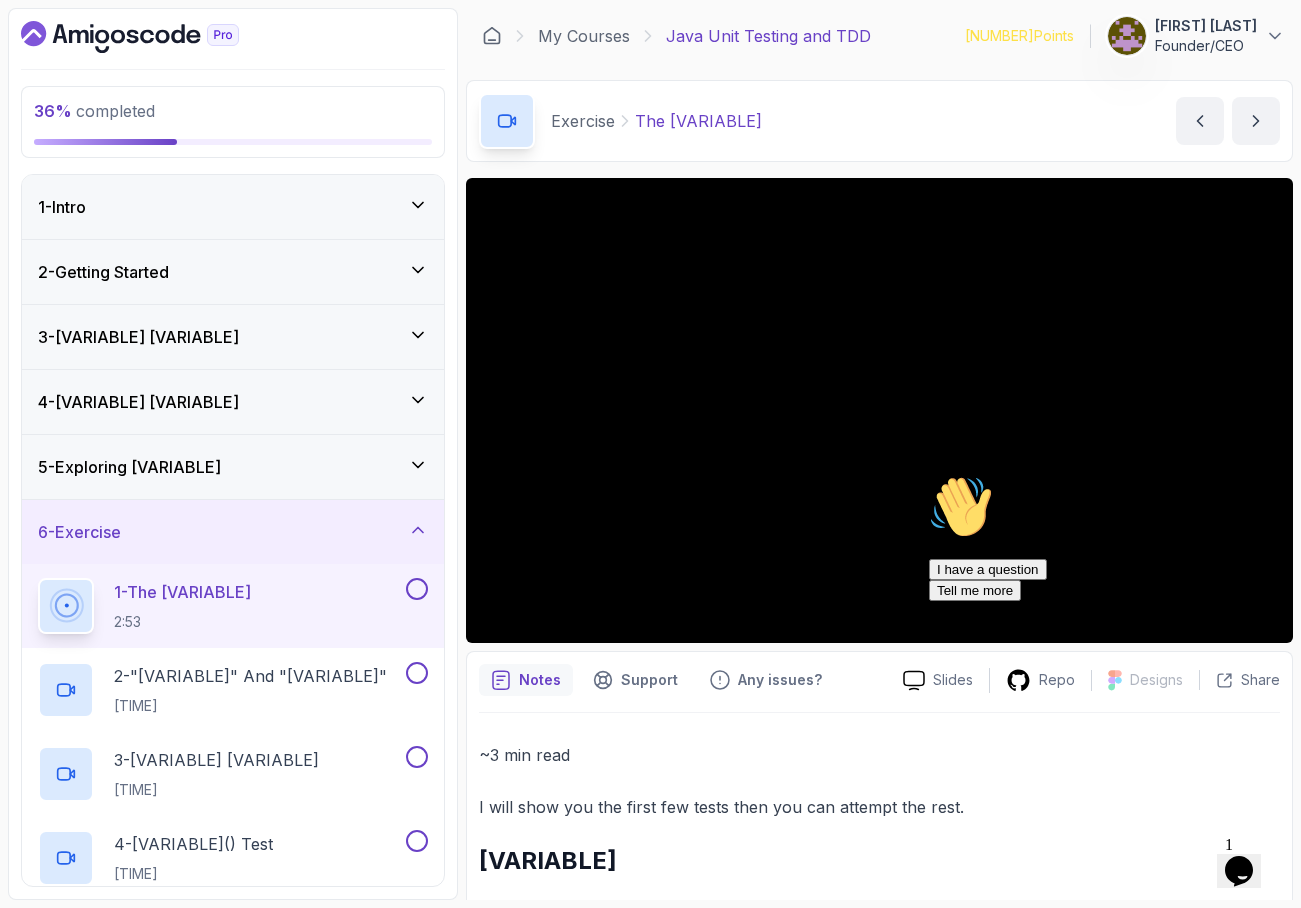 click on "Hi! How can we help? I have a question Tell me more" at bounding box center [1109, 538] 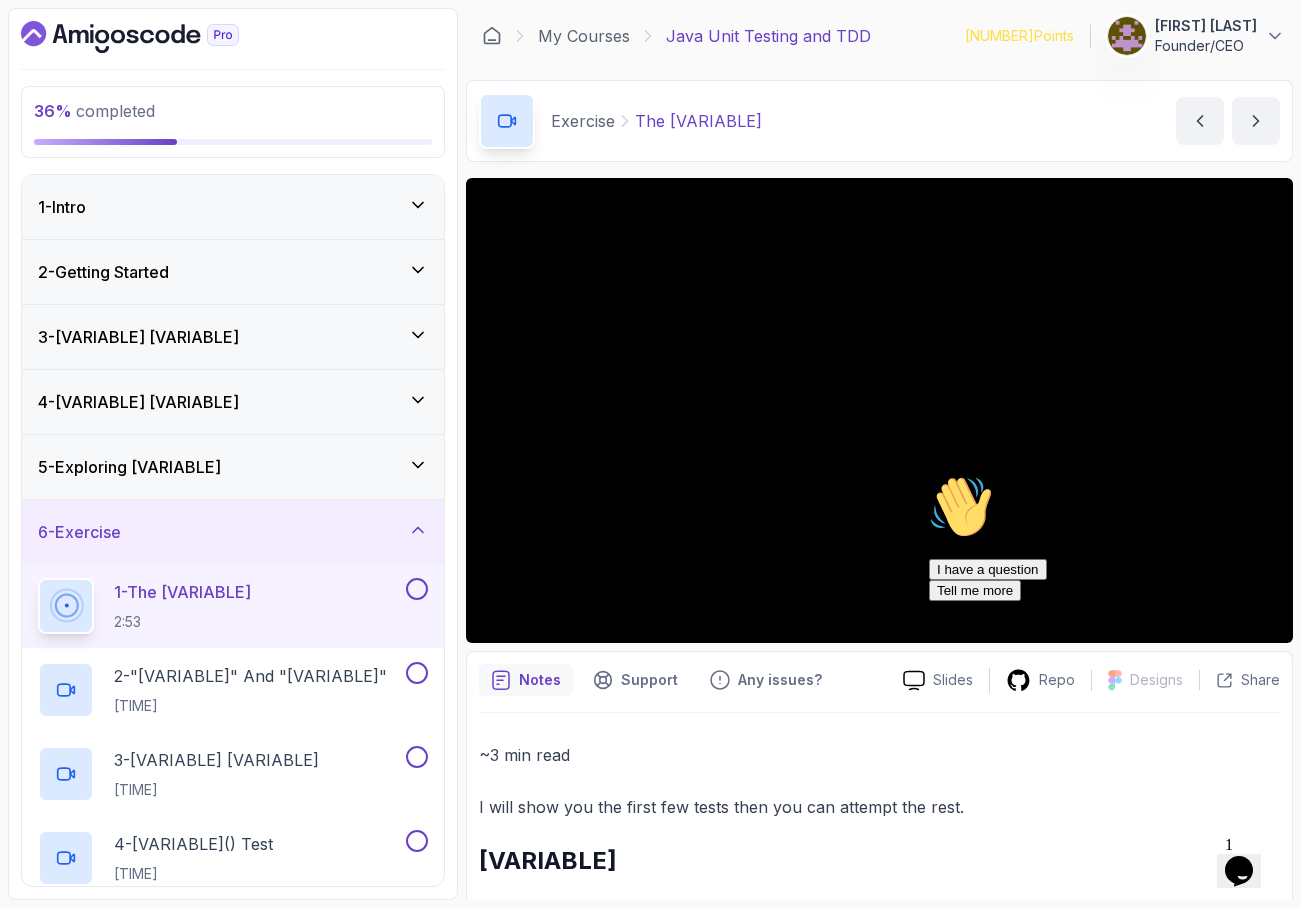 click on "Hi! How can we help? I have a question Tell me more" at bounding box center [1109, 538] 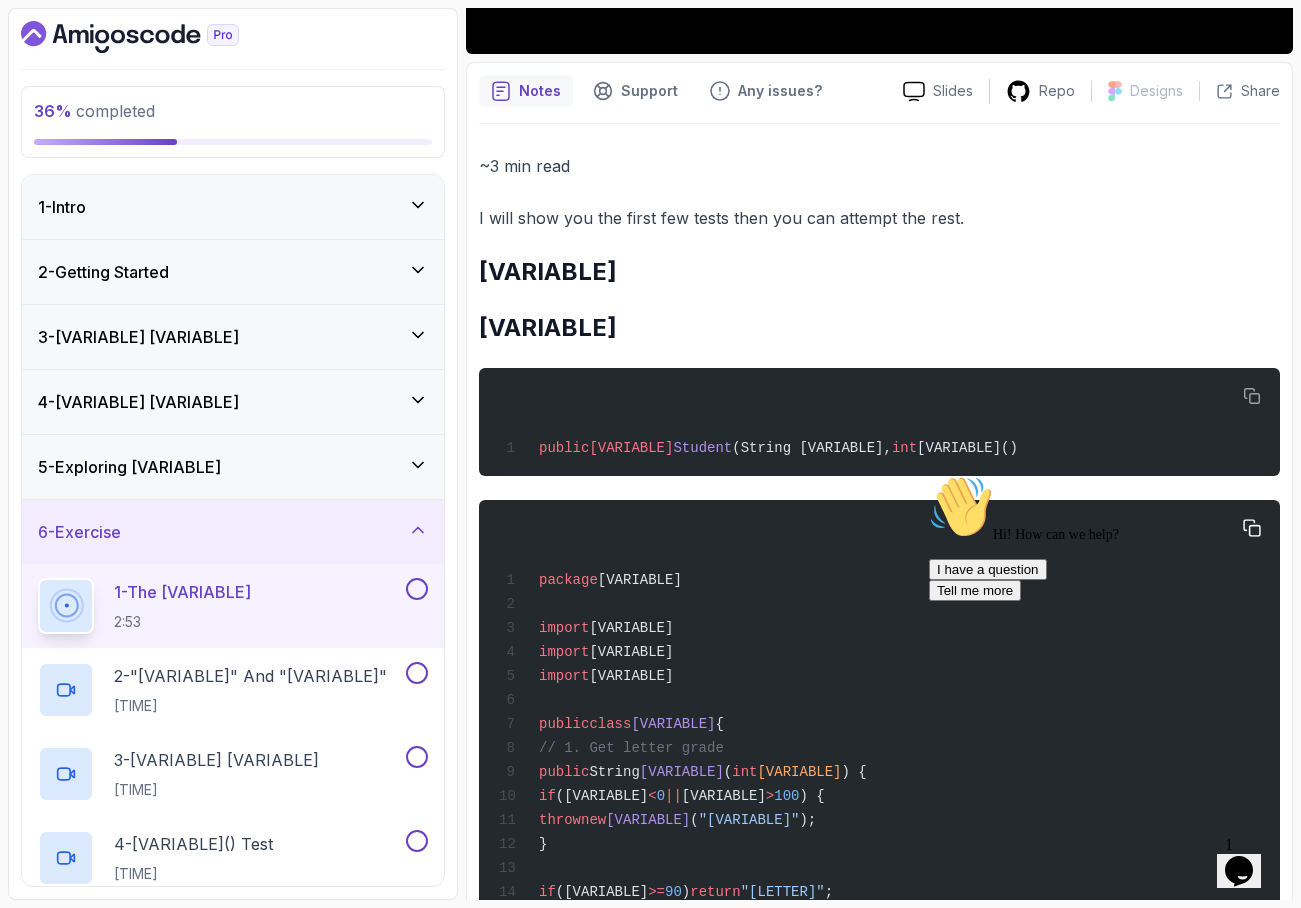 scroll, scrollTop: 593, scrollLeft: 0, axis: vertical 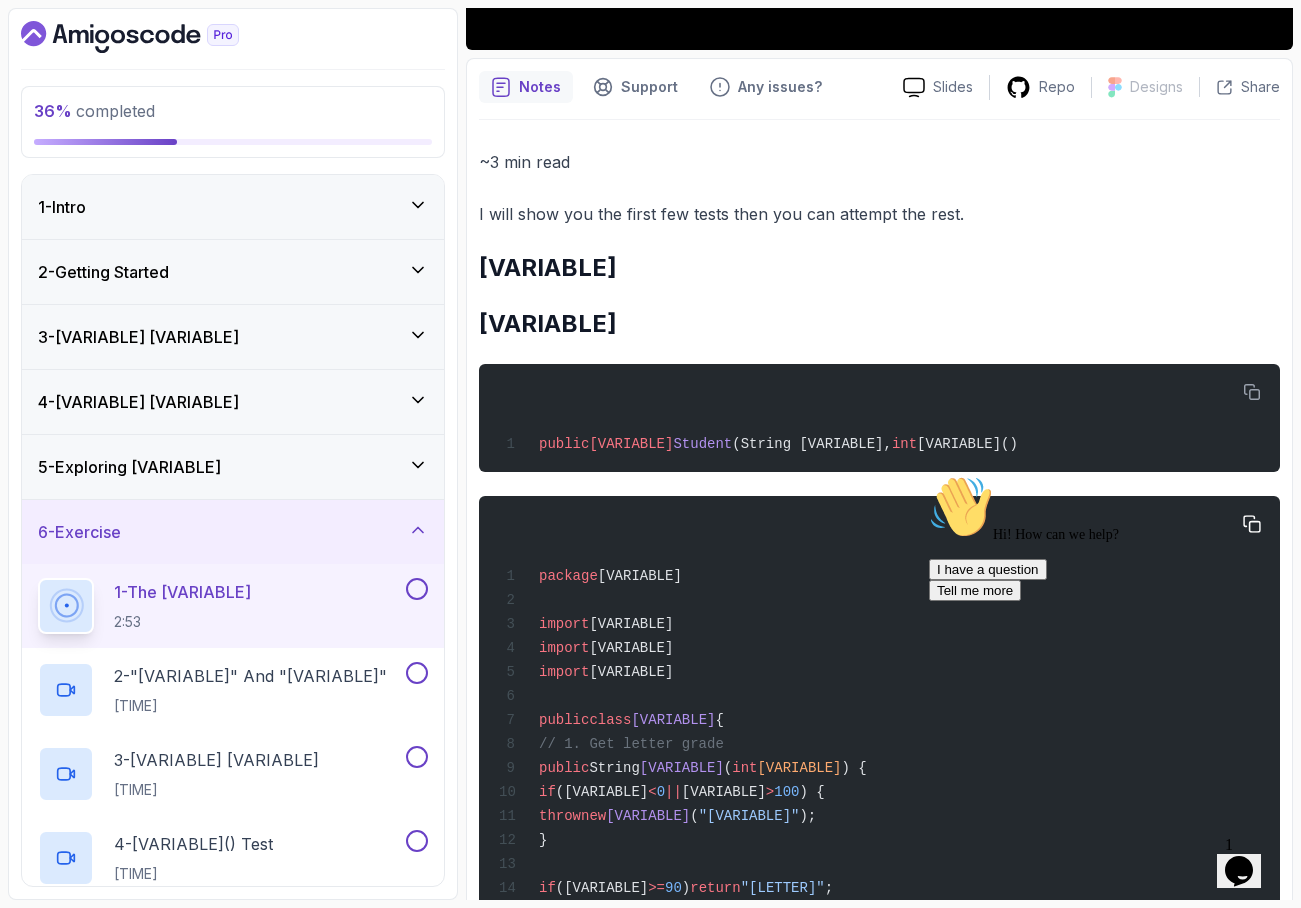 click on "package  [VARIABLE];
import  [VARIABLE];
import  [VARIABLE];
import  [VARIABLE];
public  class  [VARIABLE]  {
// 1. Get letter grade
public  String  getGrade ( int  [VARIABLE] ) {
if  ([VARIABLE]  <  0  ||  [VARIABLE]  >  100 ) {
throw  new  [VARIABLE] ( "Score must be between 0 and 100" );
}
if  ([VARIABLE]  >=  90 )  return  "A" ;
if  ([VARIABLE]  >=  80 )  return  "B" ;
if  ([VARIABLE]  >=  70 )  return  "C" ;
if  ([VARIABLE]  >=  60 )  return  "D" ;
if  ([VARIABLE]  >=  50 )  return  "E" ;
return  "F" ;
}
// 2. Count vowels in a name
public  int  countVowels (String  [VARIABLE] ) {
if  ([VARIABLE]  ==  null )  return  0 ;
return  ( int ) [VARIABLE]. toLowerCase (). chars ()
. filter (c  ->  "aeiou" . indexOf (c)  >=  0 )
. count ();
}
// 3. Validate student ID format (e.g., S1234)
public  boolean )" at bounding box center (879, 1558) 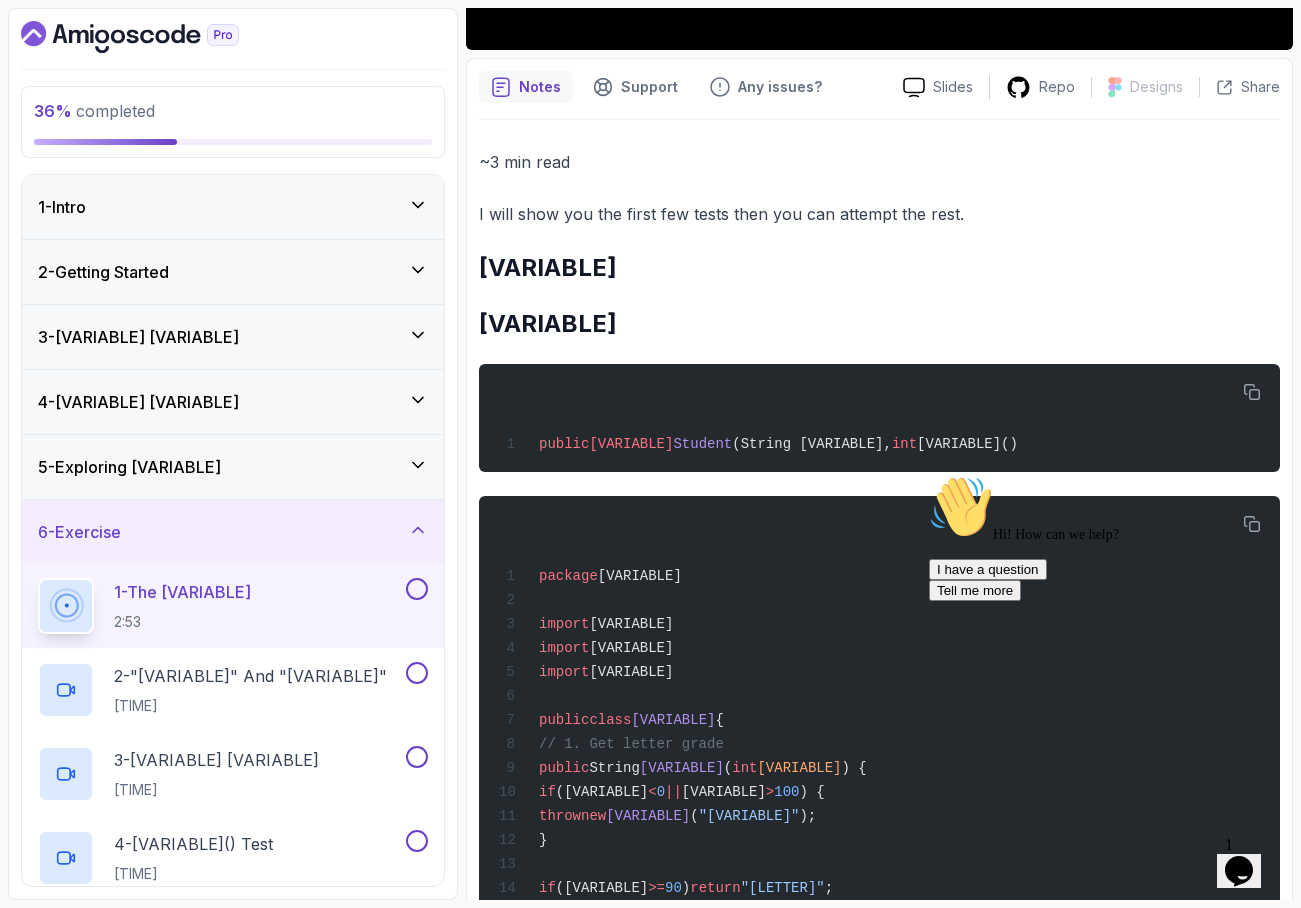 click on "Hi! How can we help? I have a question Tell me more" at bounding box center (1109, 538) 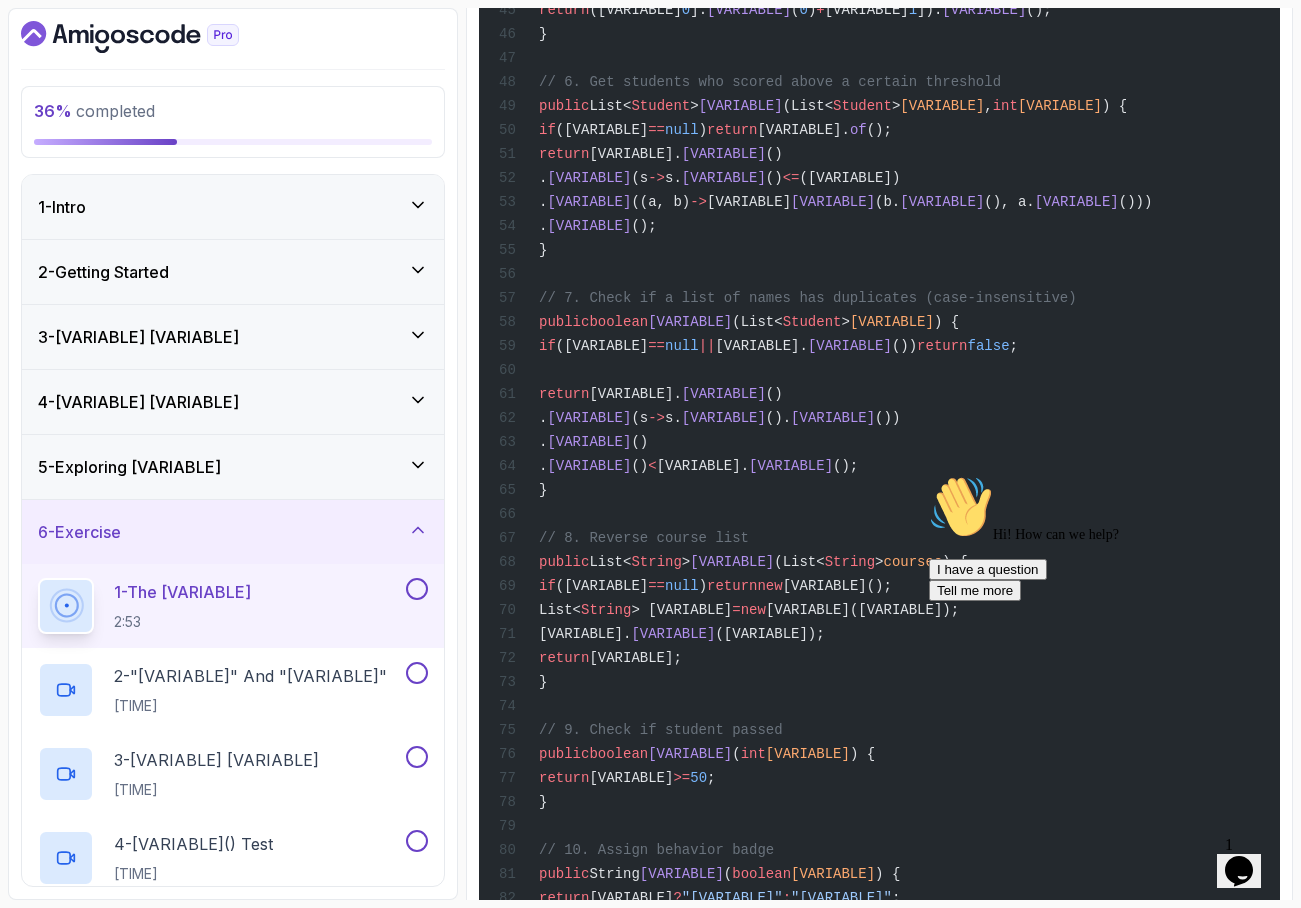 scroll, scrollTop: 2440, scrollLeft: 0, axis: vertical 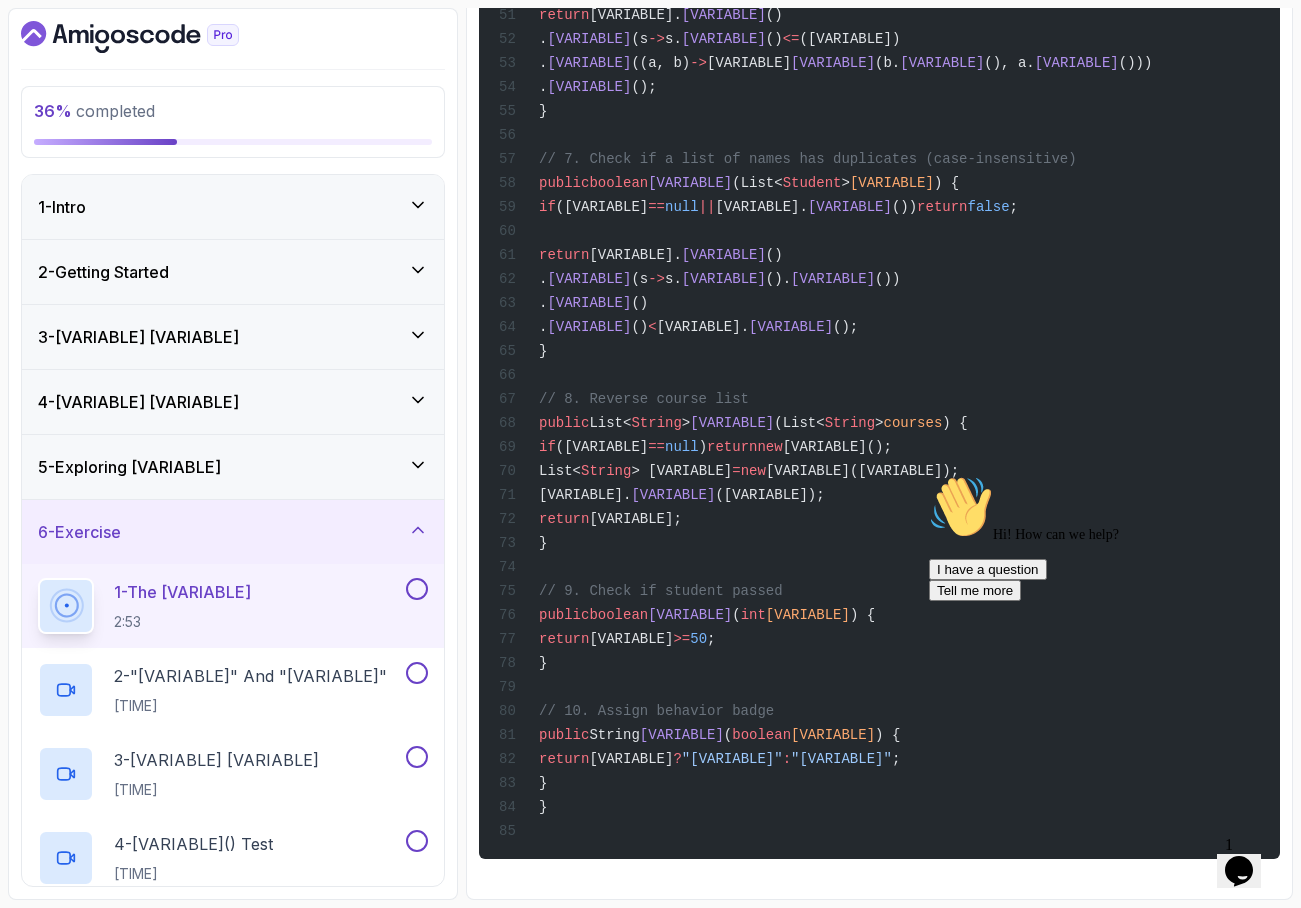 click on "package  [VARIABLE];
import  [VARIABLE];
import  [VARIABLE];
import  [VARIABLE];
public  class  [VARIABLE]  {
// 1. Get letter grade
public  String  getGrade ( int  [VARIABLE] ) {
if  ([VARIABLE]  <  0  ||  [VARIABLE]  >  100 ) {
throw  new  [VARIABLE] ( "Score must be between 0 and 100" );
}
if  ([VARIABLE]  >=  90 )  return  "A" ;
if  ([VARIABLE]  >=  80 )  return  "B" ;
if  ([VARIABLE]  >=  70 )  return  "C" ;
if  ([VARIABLE]  >=  60 )  return  "D" ;
if  ([VARIABLE]  >=  50 )  return  "E" ;
return  "F" ;
}
// 2. Count vowels in a name
public  int  countVowels (String  [VARIABLE] ) {
if  ([VARIABLE]  ==  null )  return  0 ;
return  ( int ) [VARIABLE]. toLowerCase (). chars ()
. filter (c  ->  "aeiou" . indexOf (c)  >=  0 )
. count ();
}
// 3. Validate student ID format (e.g., S1234)
public  boolean )" at bounding box center [879, -203] 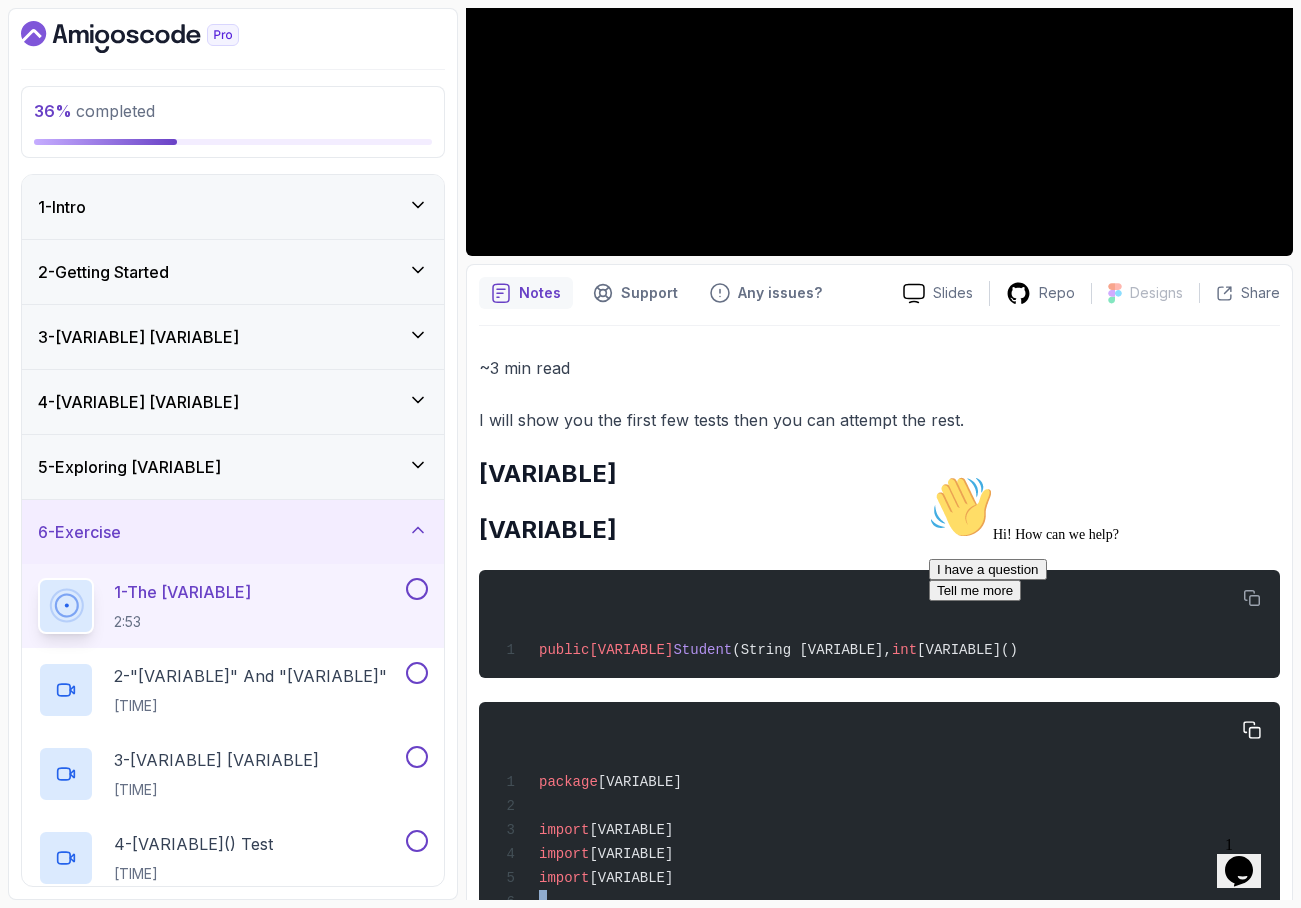 scroll, scrollTop: 395, scrollLeft: 0, axis: vertical 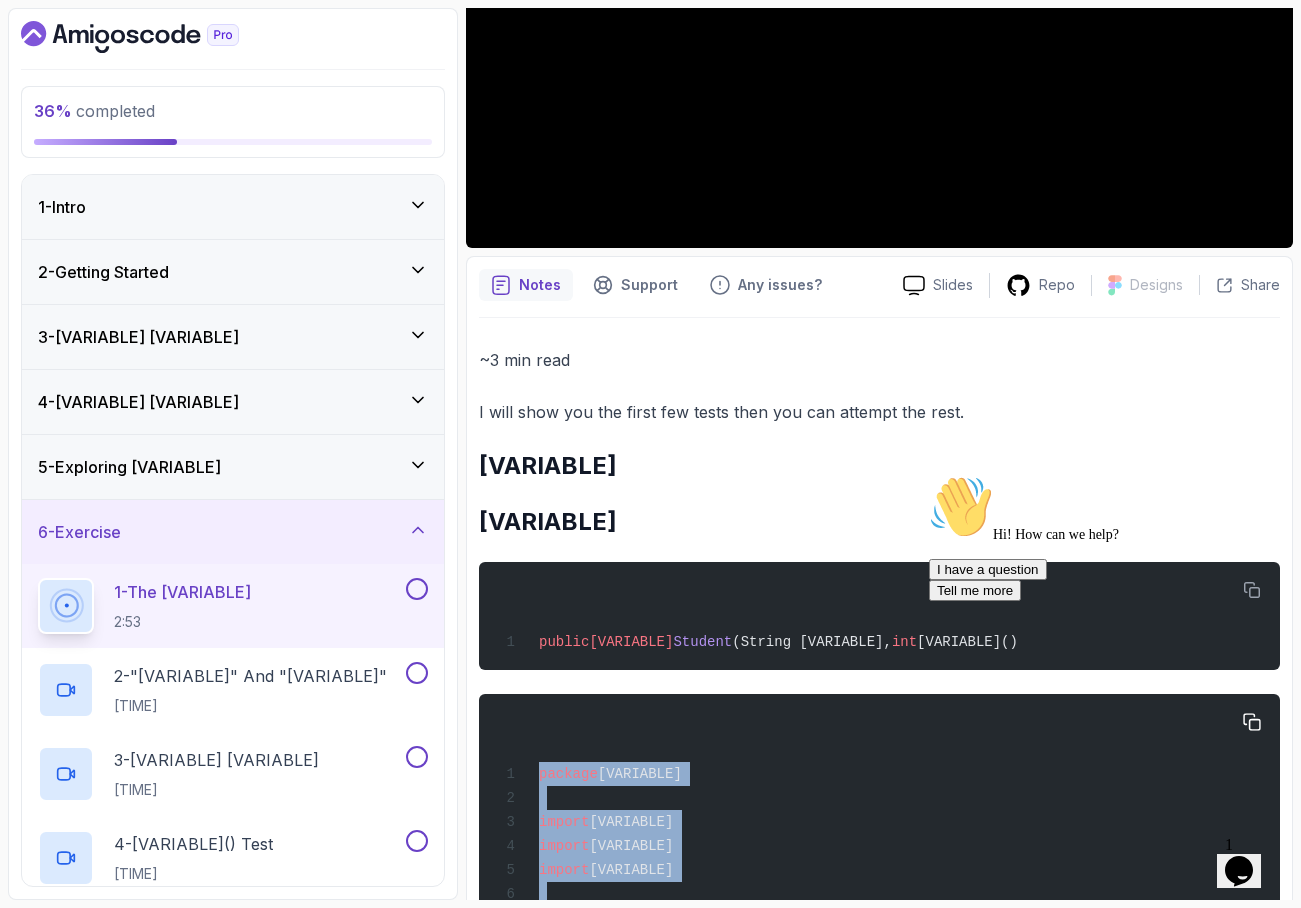 drag, startPoint x: 557, startPoint y: 808, endPoint x: 555, endPoint y: 798, distance: 10.198039 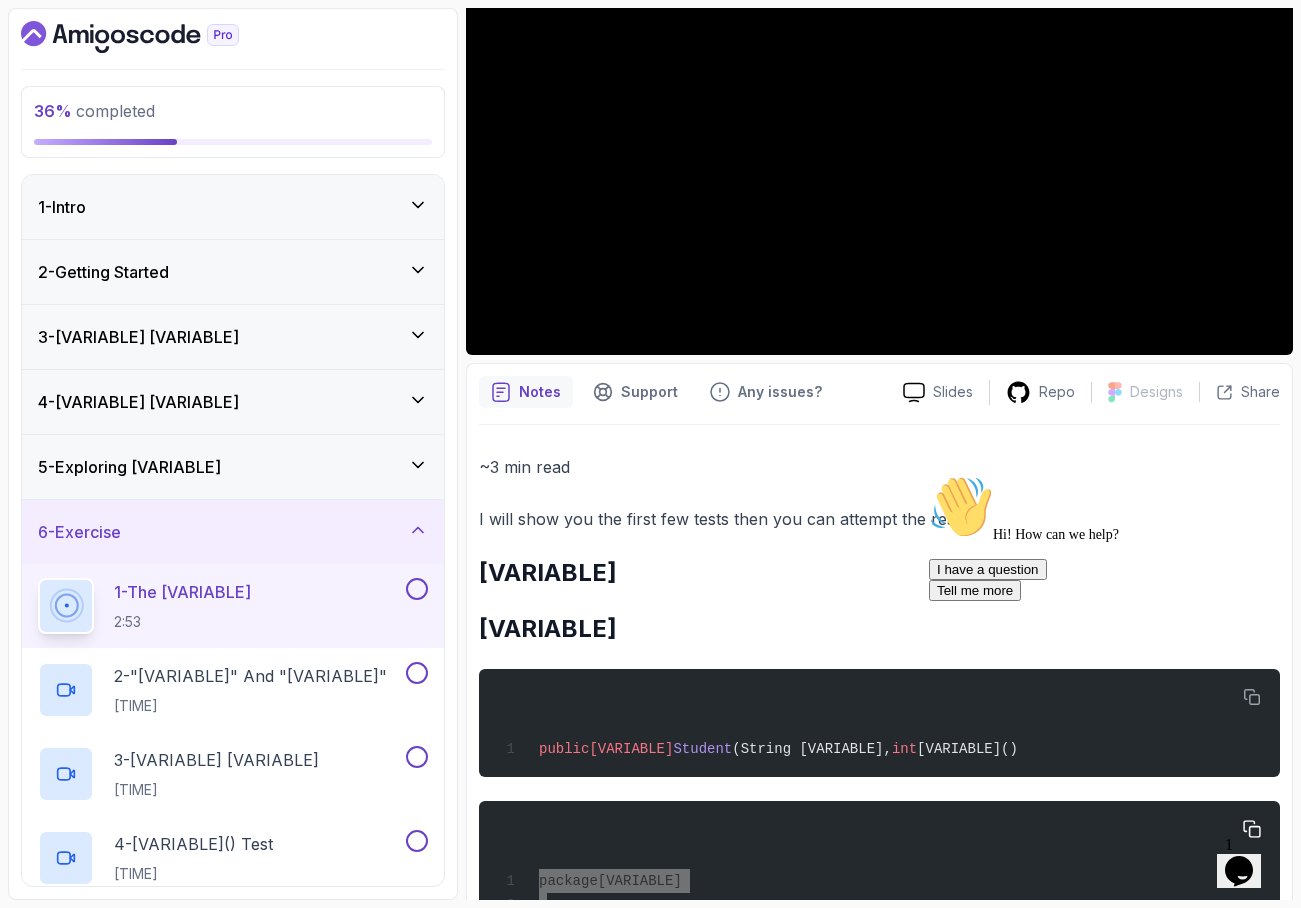 scroll, scrollTop: 42, scrollLeft: 0, axis: vertical 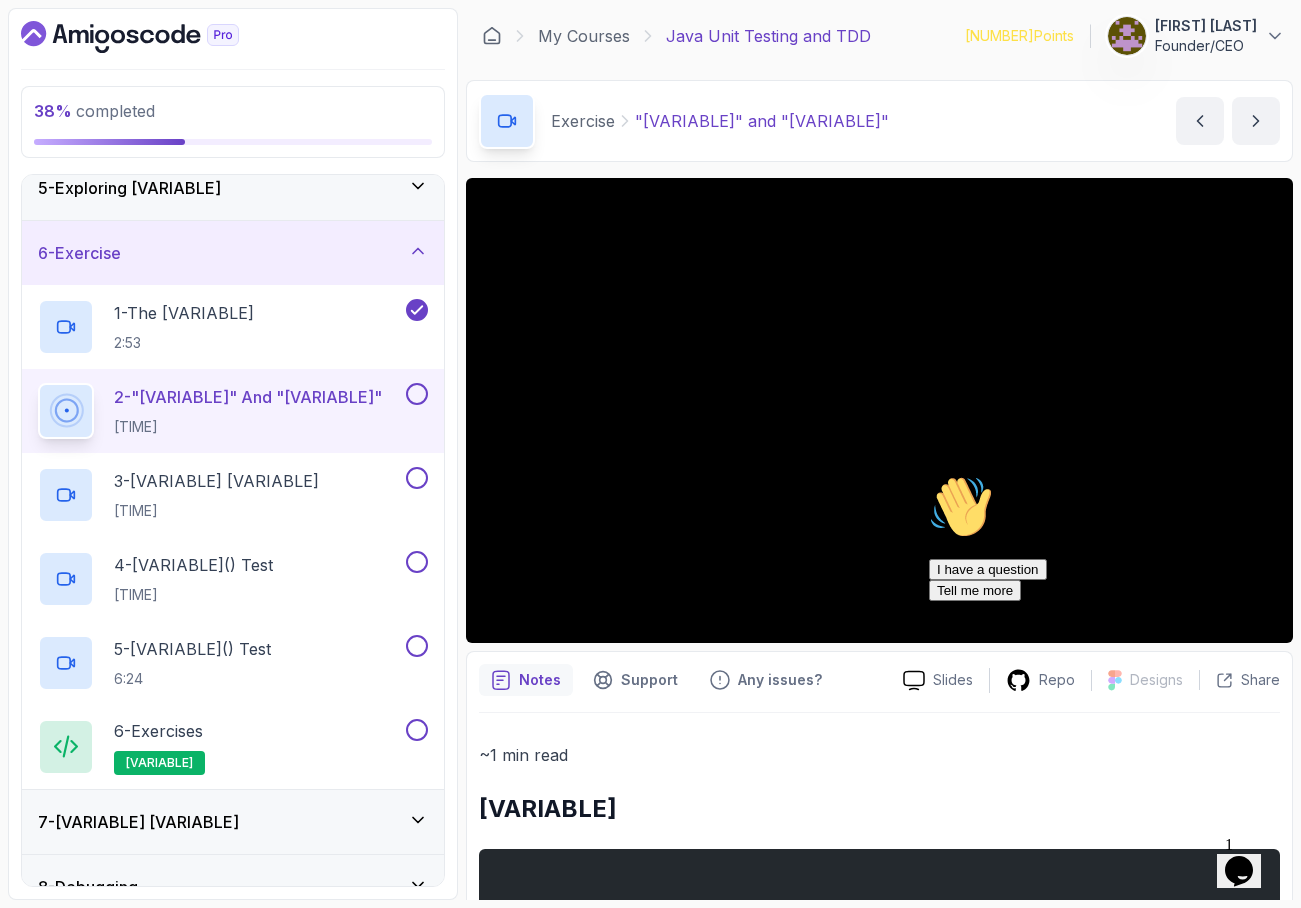 click on "Hi! How can we help? I have a question Tell me more" at bounding box center (1109, 538) 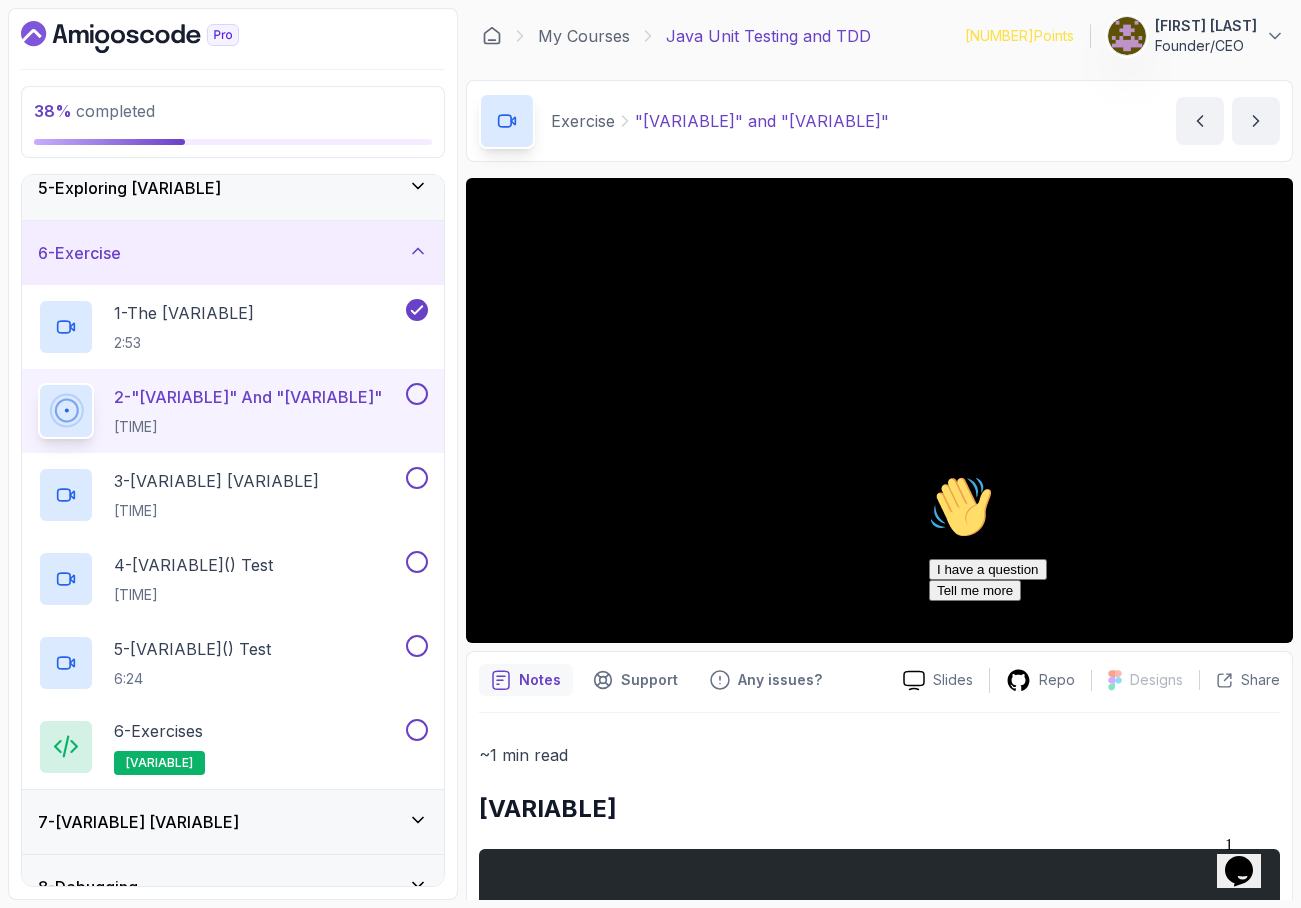 click on "Hi! How can we help? I have a question Tell me more" at bounding box center [1109, 538] 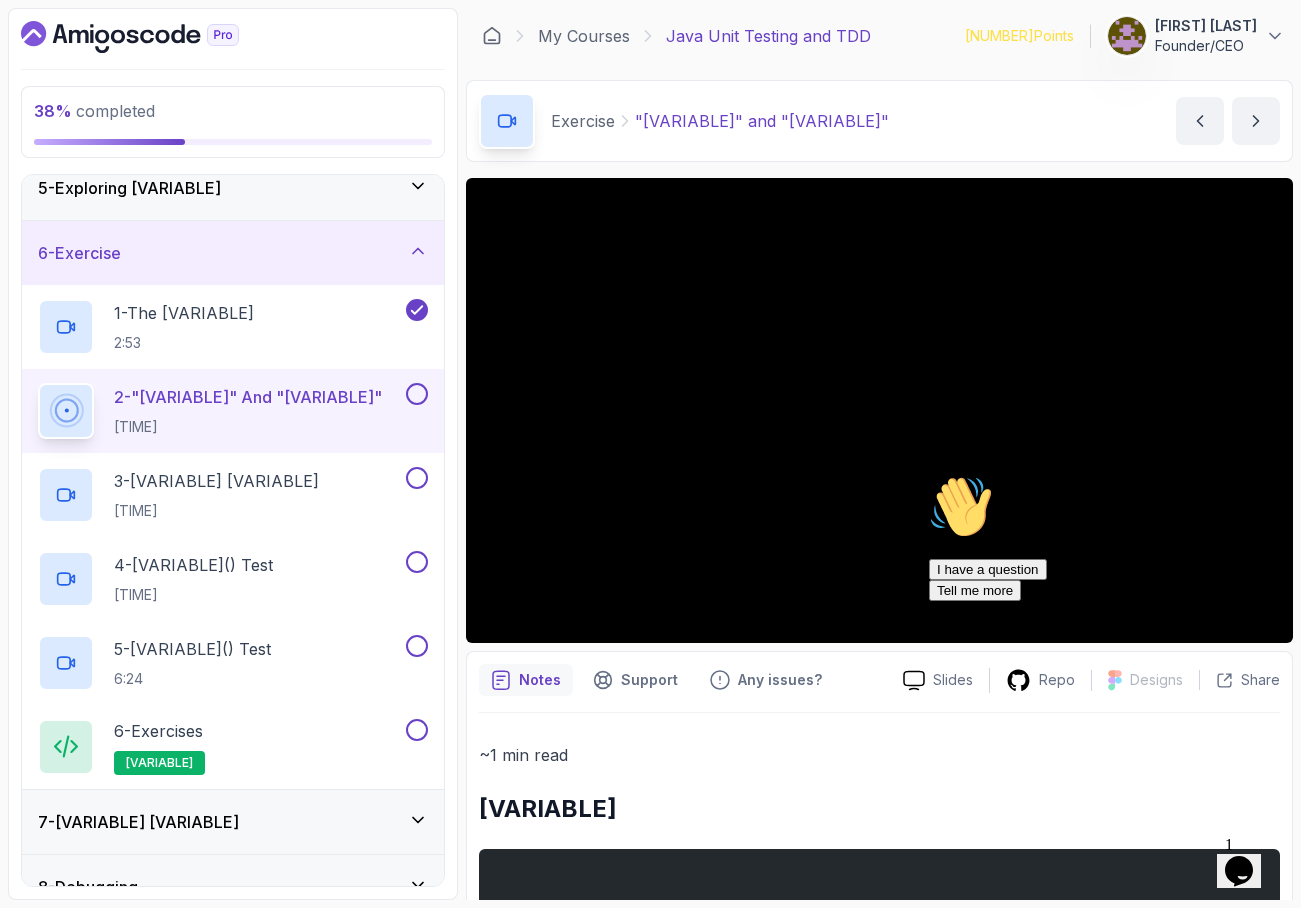 click on "Hi! How can we help? I have a question Tell me more" at bounding box center [1109, 538] 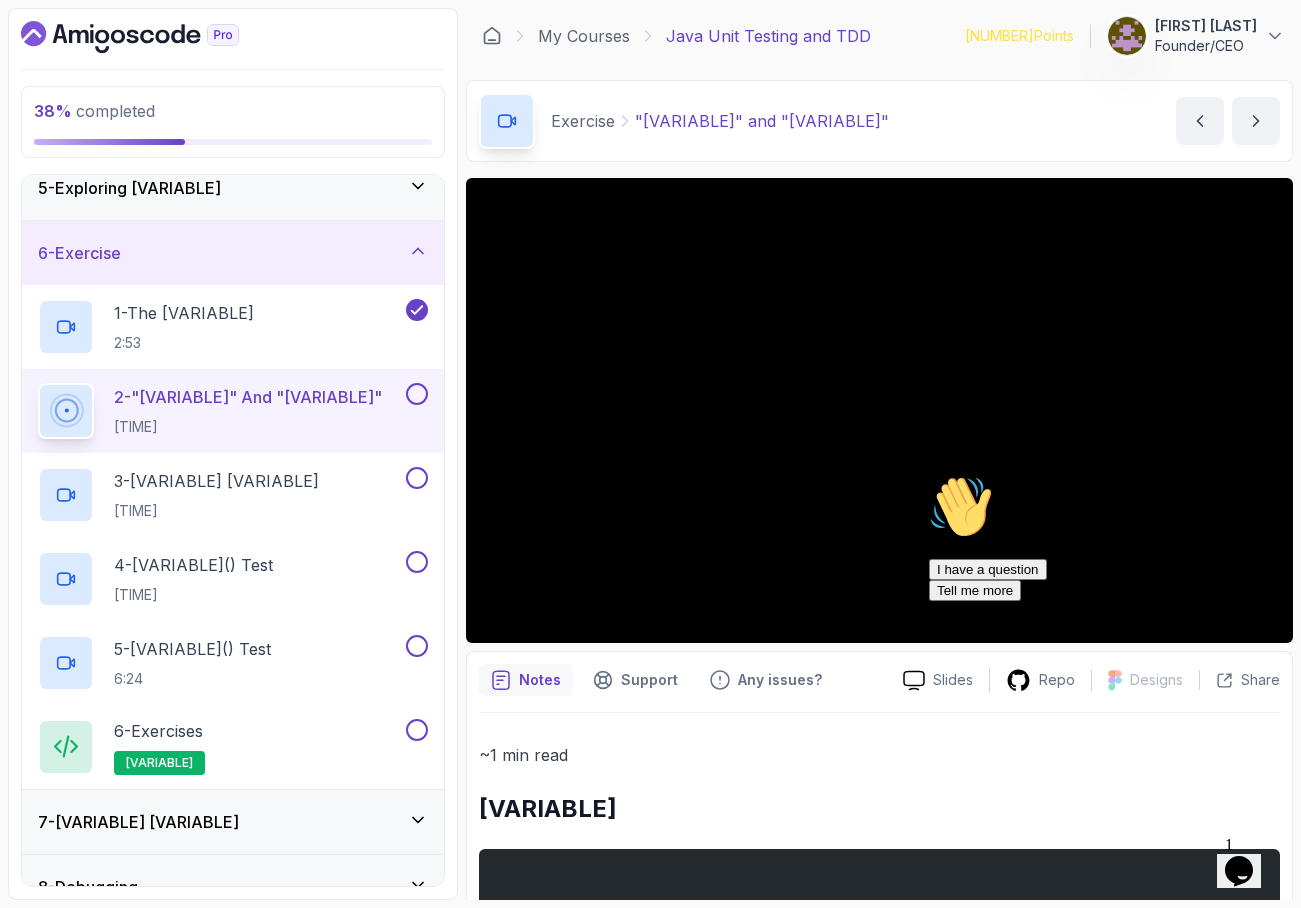 click on "Hi! How can we help? I have a question Tell me more" at bounding box center [1109, 538] 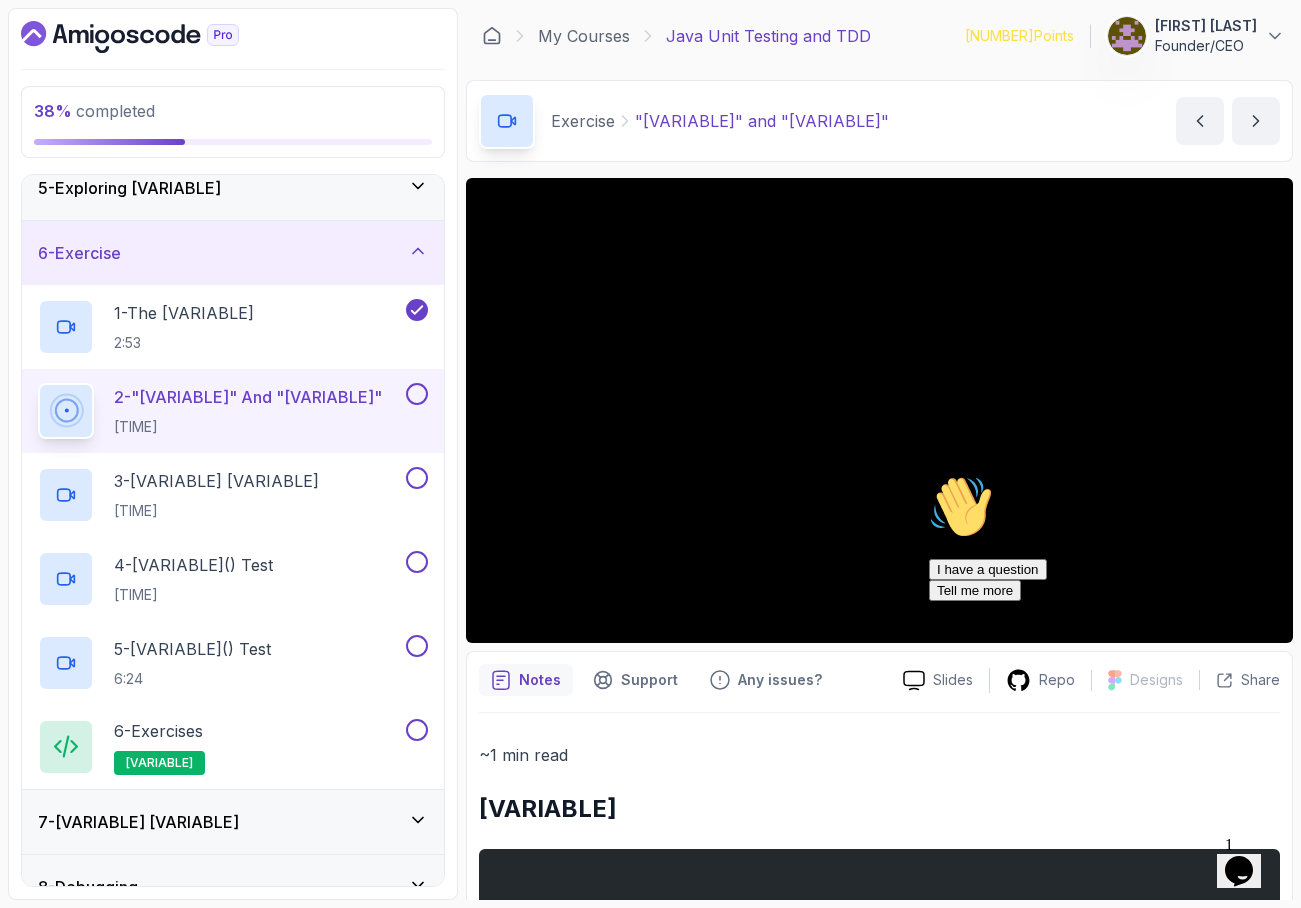 click on "Hi! How can we help? I have a question Tell me more" at bounding box center [1109, 538] 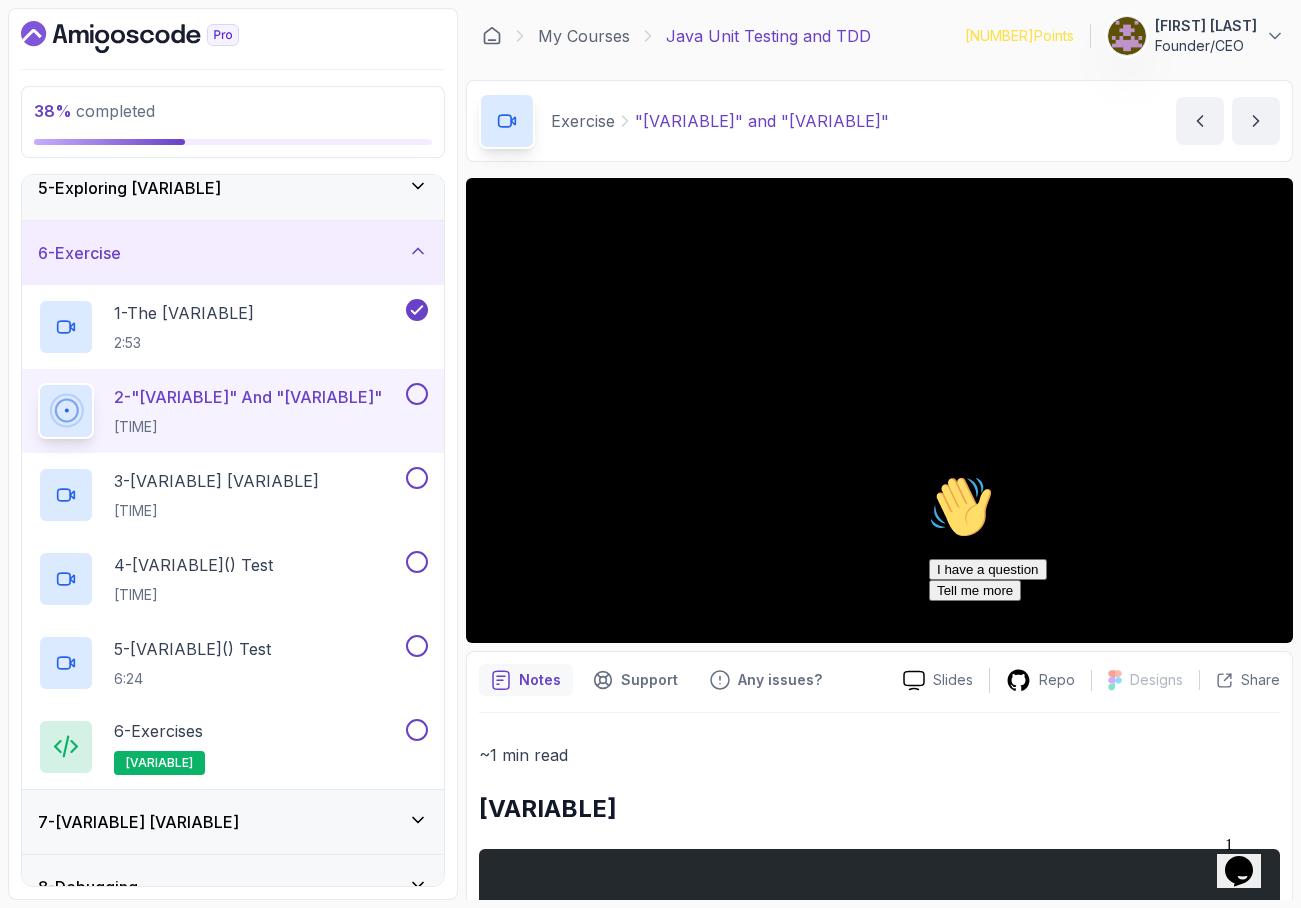 click on "Hi! How can we help? I have a question Tell me more" at bounding box center [1109, 538] 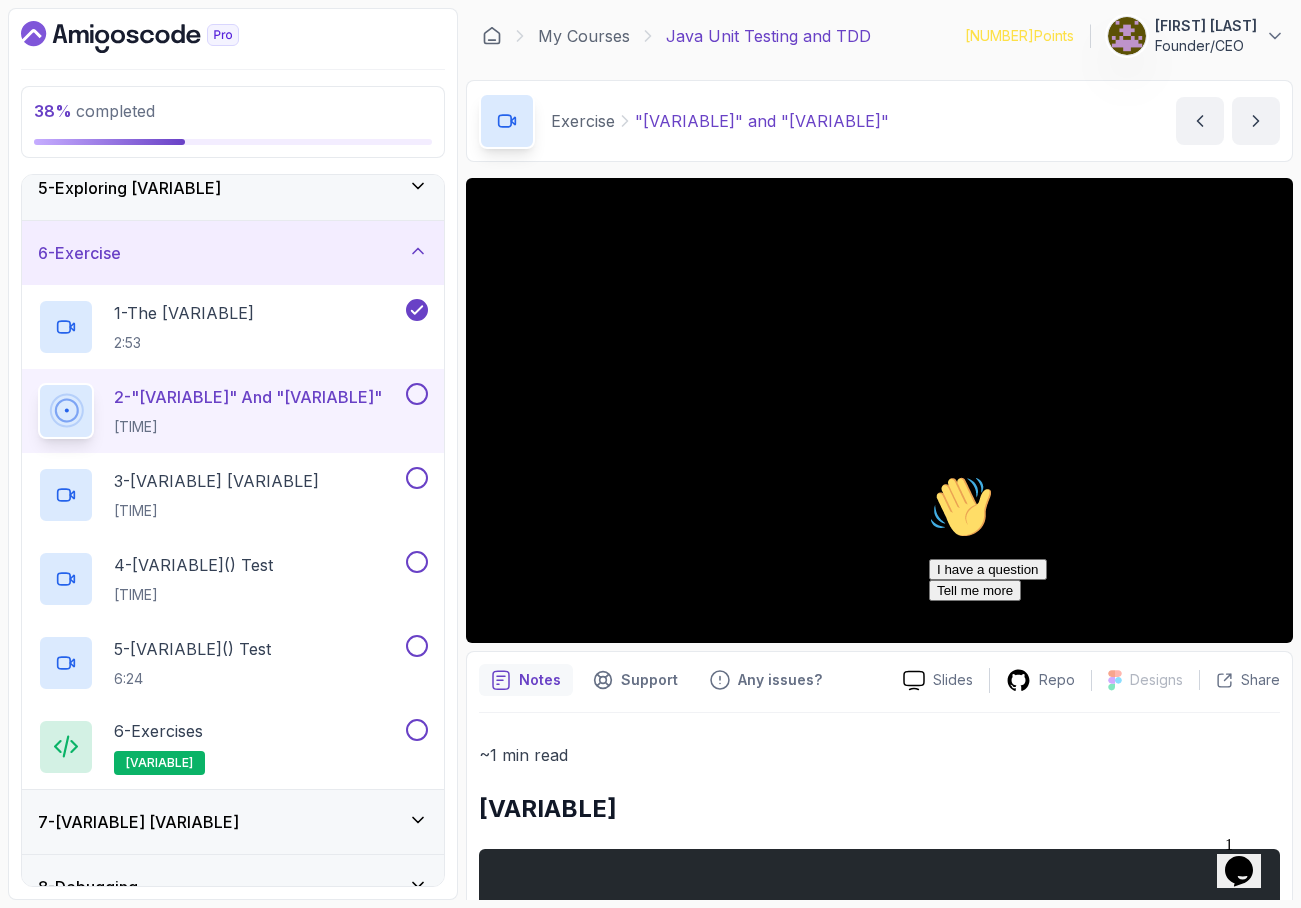 click on "Hi! How can we help? I have a question Tell me more" at bounding box center (1109, 538) 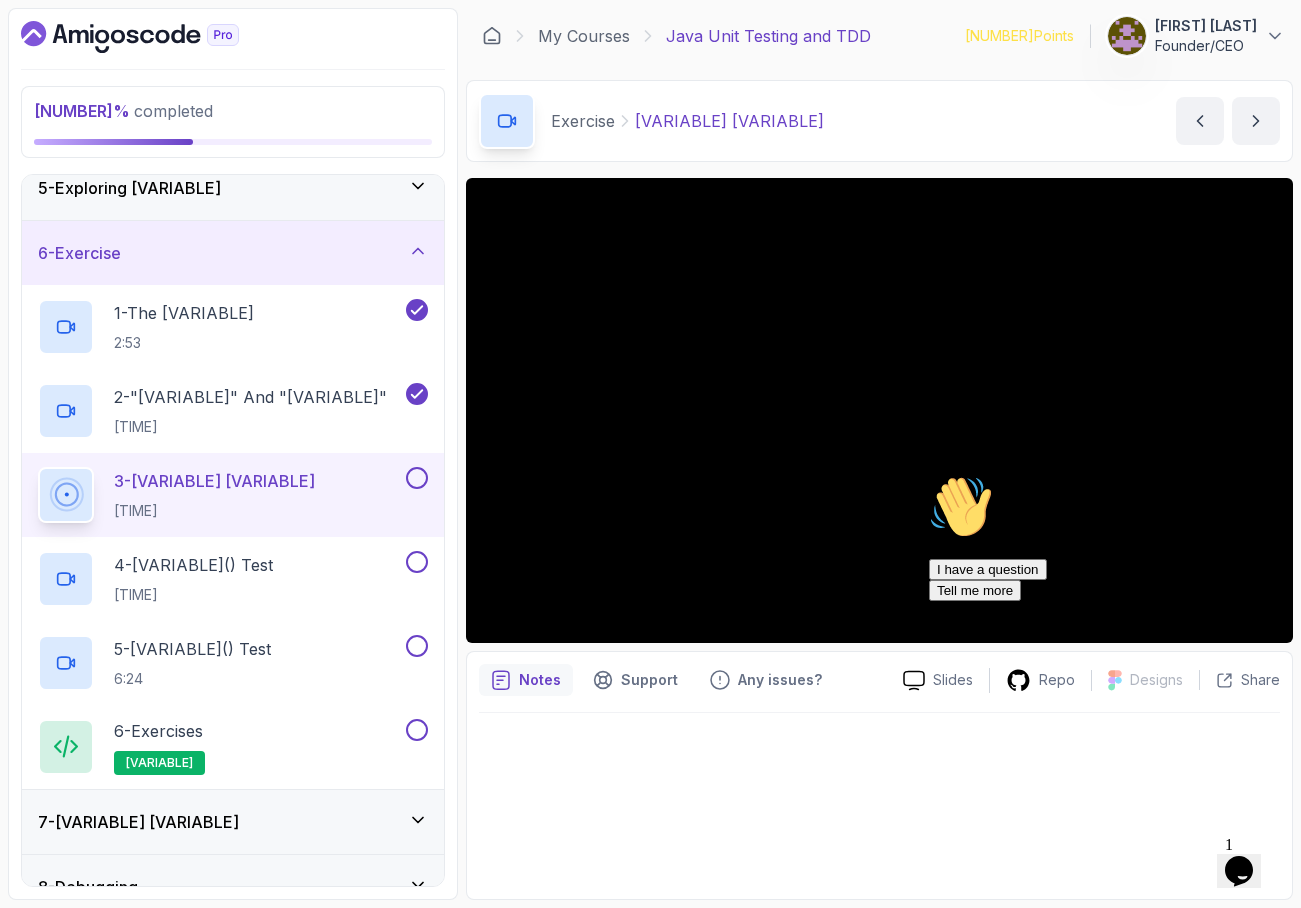 click on "Hi! How can we help? I have a question Tell me more" at bounding box center [1109, 538] 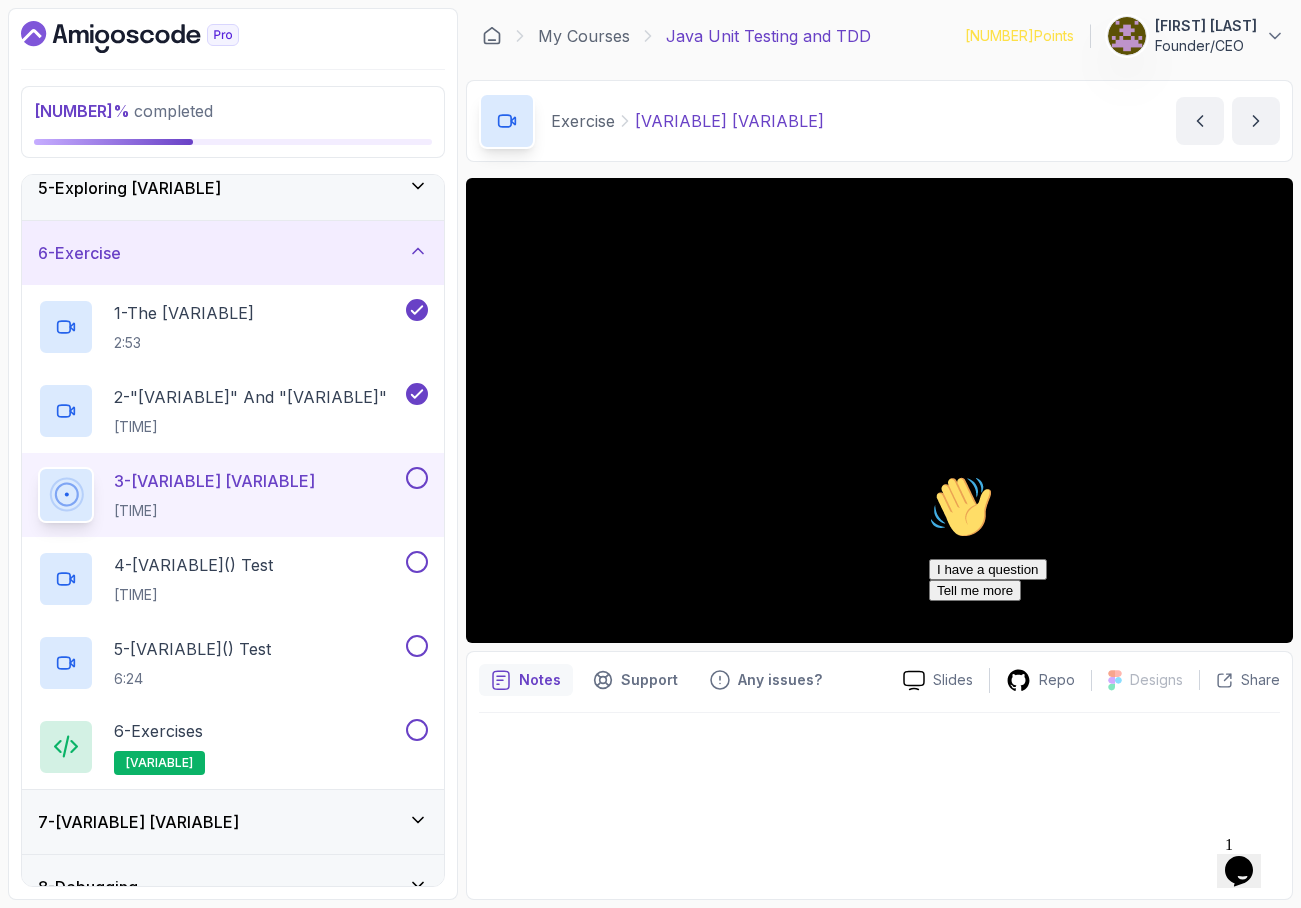 click on "Hi! How can we help? I have a question Tell me more" at bounding box center (1109, 538) 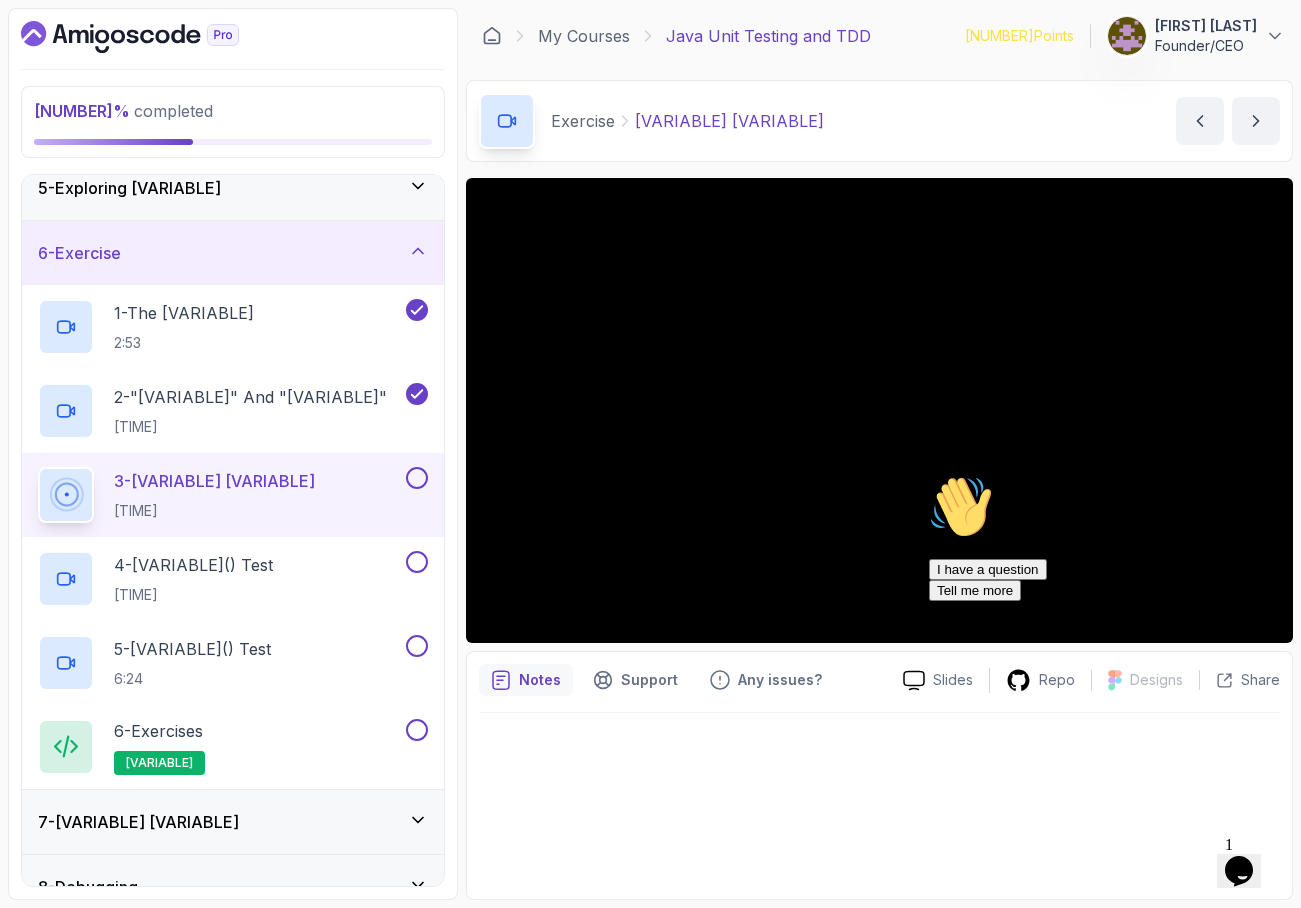 click on "Hi! How can we help? I have a question Tell me more" at bounding box center [1109, 538] 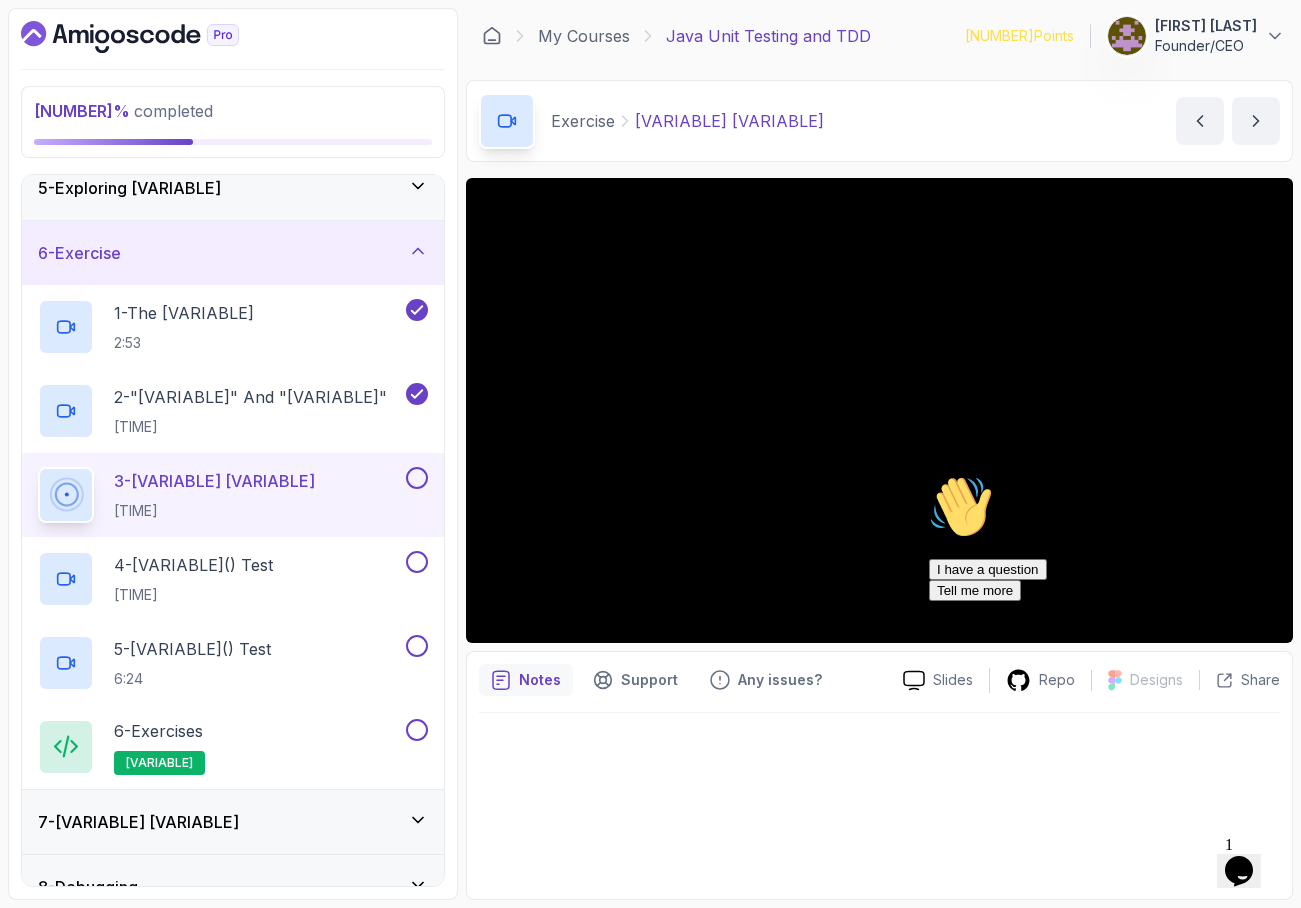 click on "Hi! How can we help? I have a question Tell me more" at bounding box center (1109, 538) 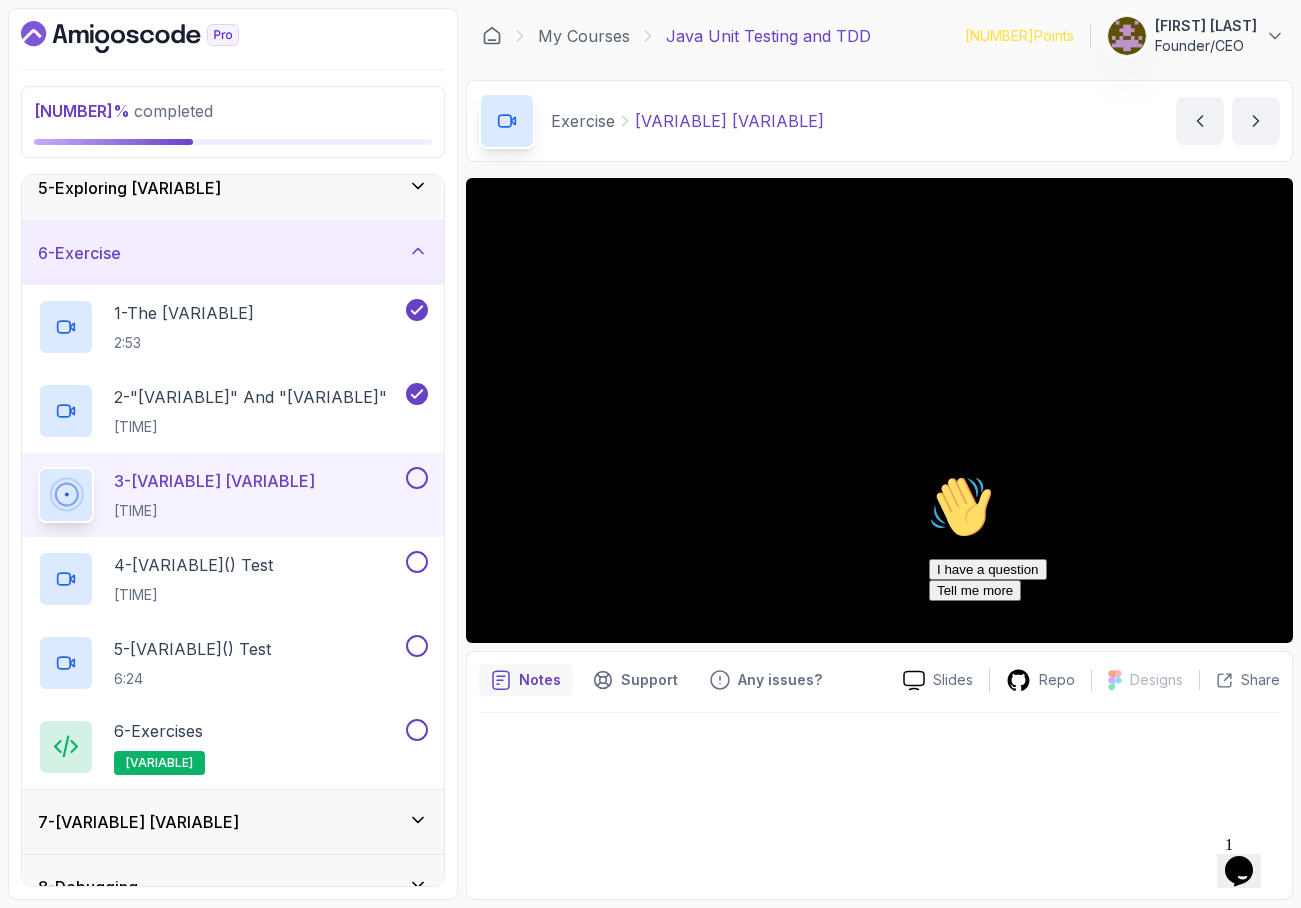 click on "Hi! How can we help? I have a question Tell me more" at bounding box center [1109, 538] 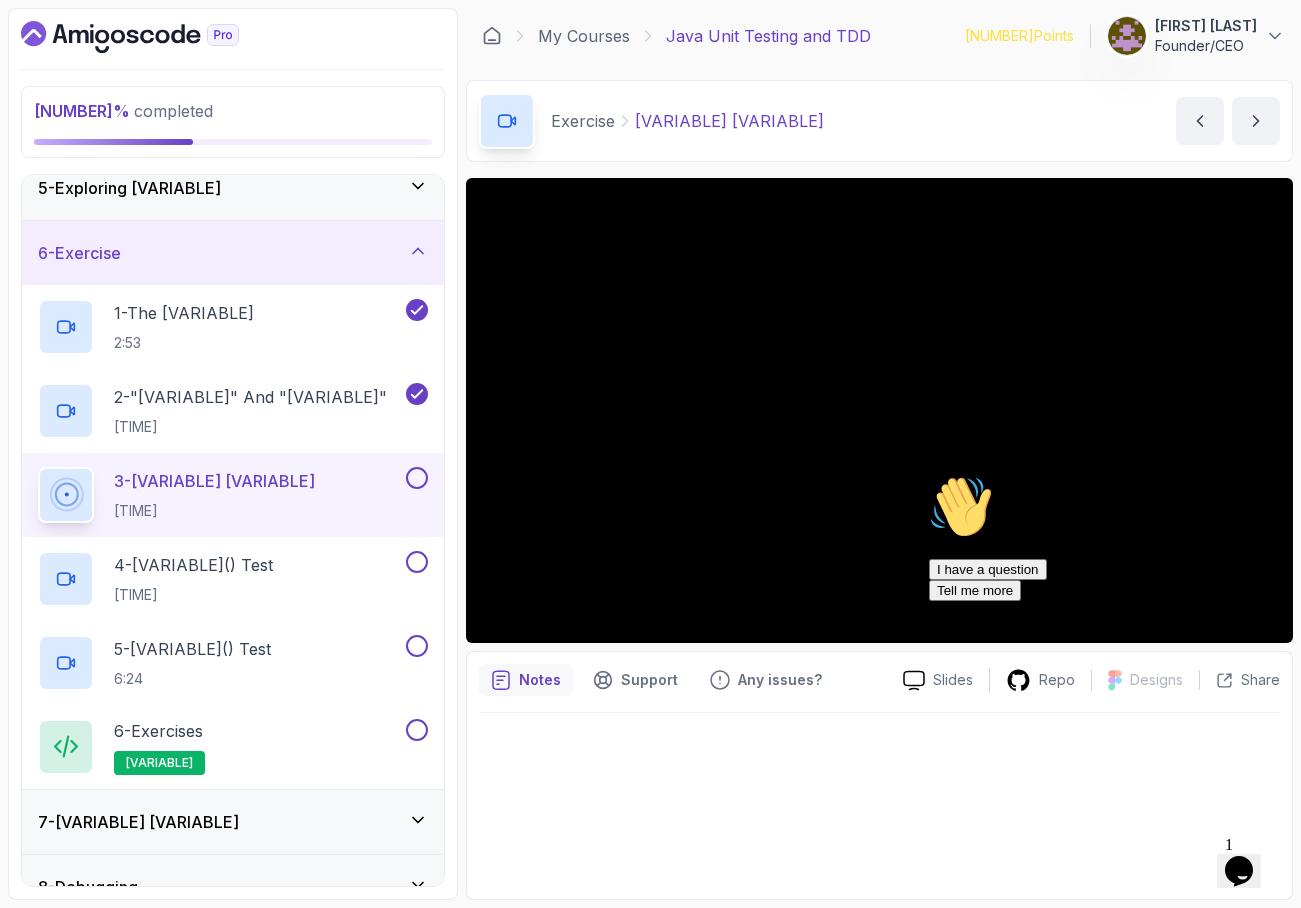 drag, startPoint x: 1079, startPoint y: 619, endPoint x: 1058, endPoint y: 617, distance: 21.095022 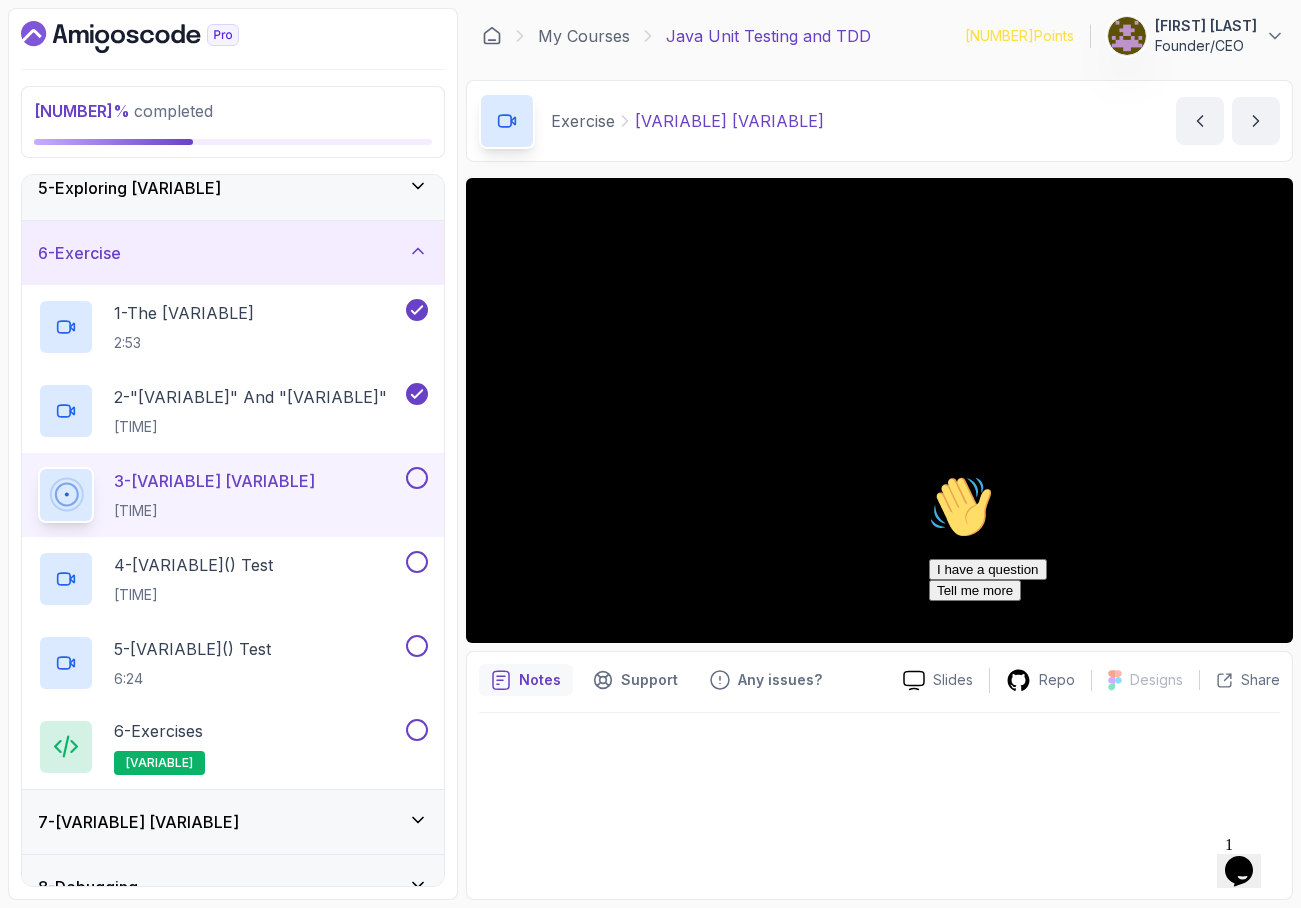 click at bounding box center [1109, 475] 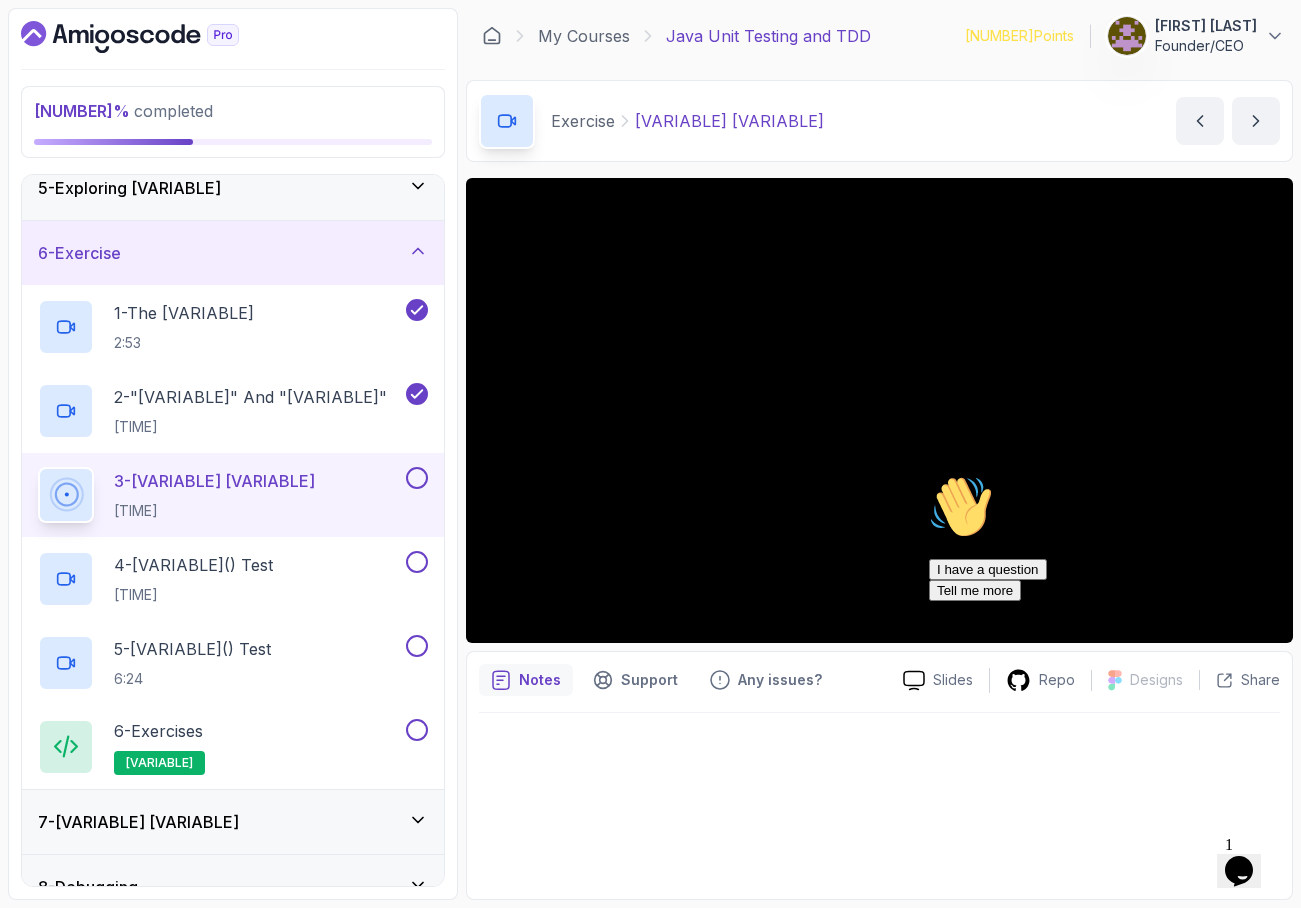 drag, startPoint x: 1090, startPoint y: 621, endPoint x: 1057, endPoint y: 621, distance: 33 